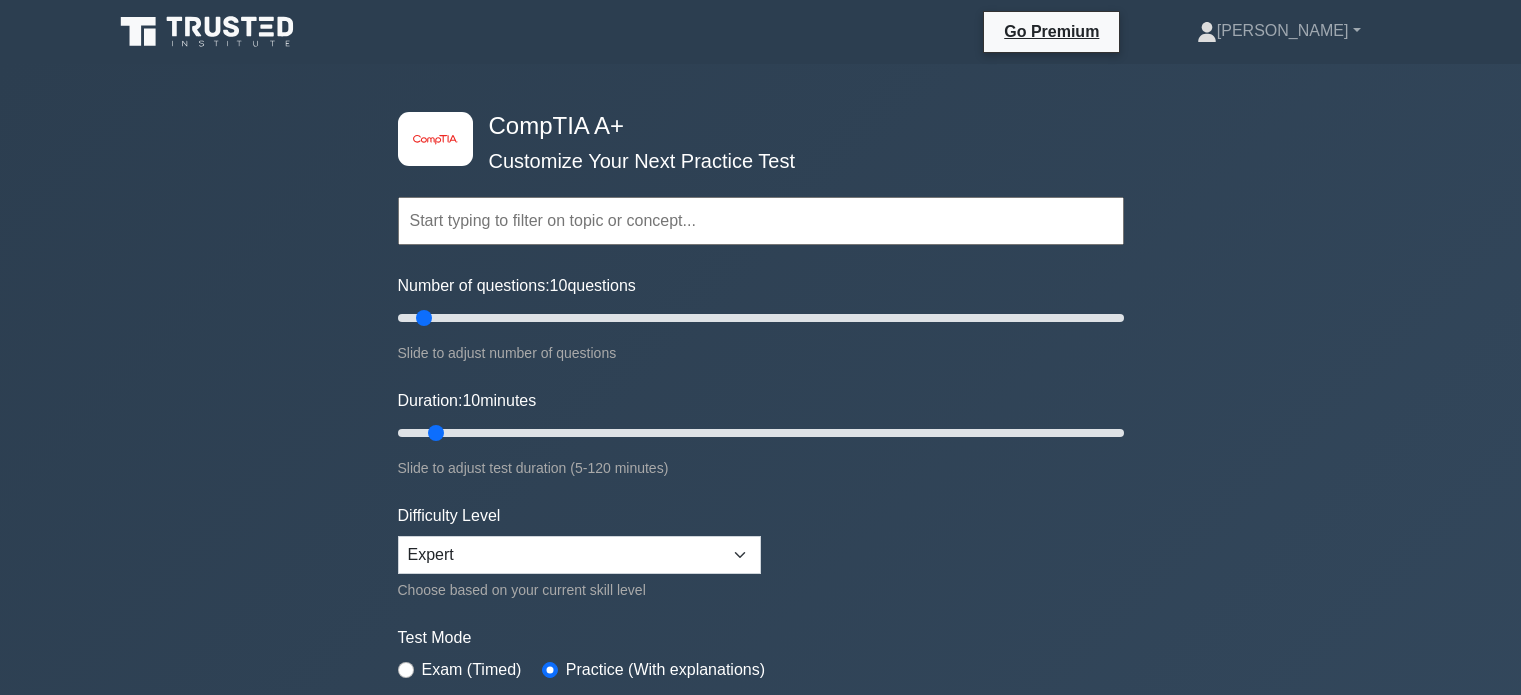 scroll, scrollTop: 0, scrollLeft: 0, axis: both 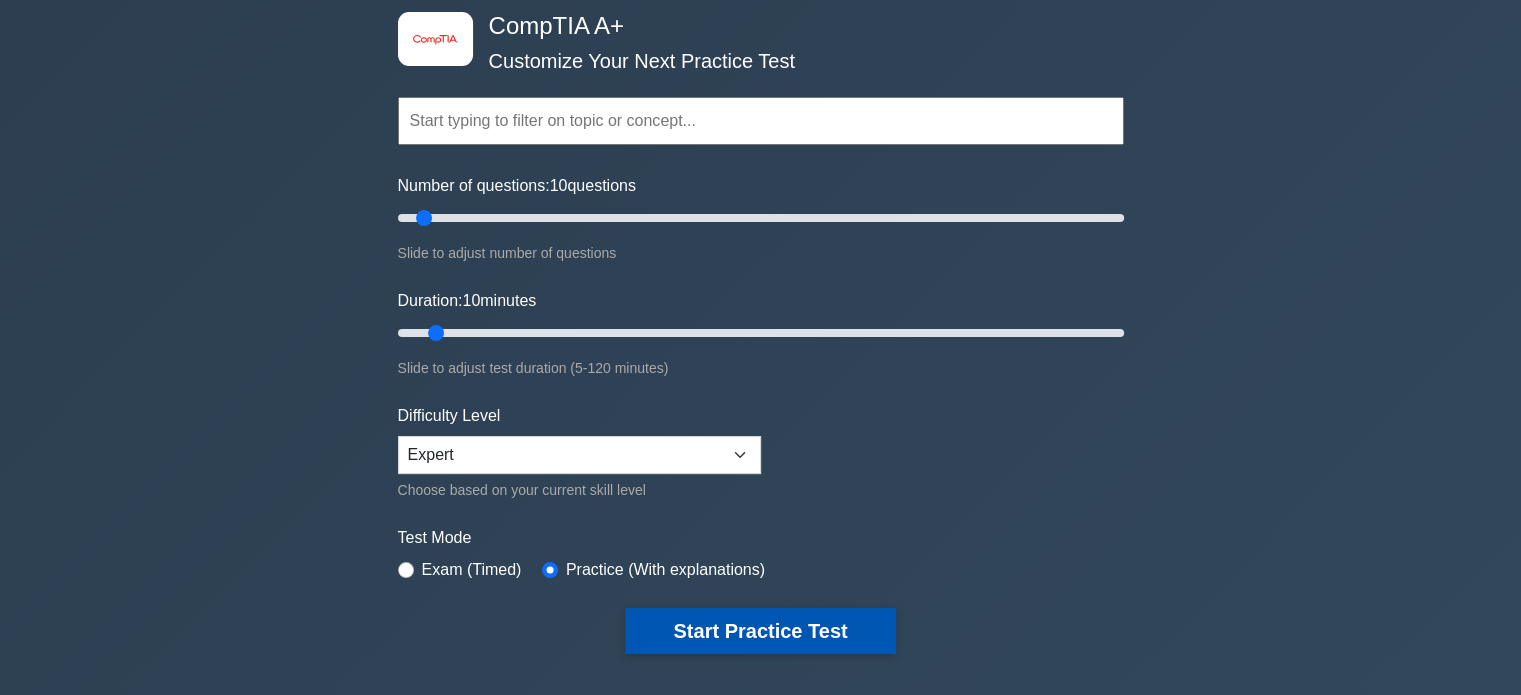 click on "Start Practice Test" at bounding box center [760, 631] 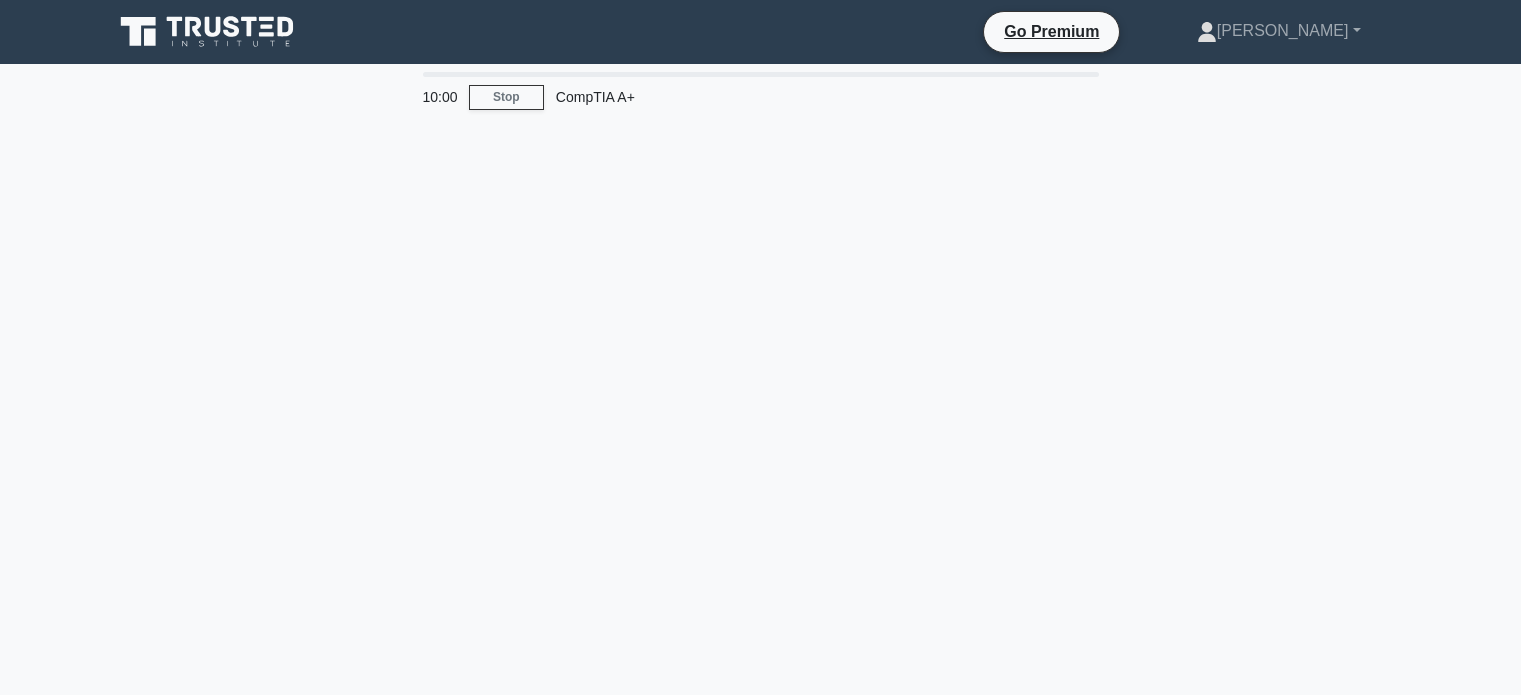 scroll, scrollTop: 0, scrollLeft: 0, axis: both 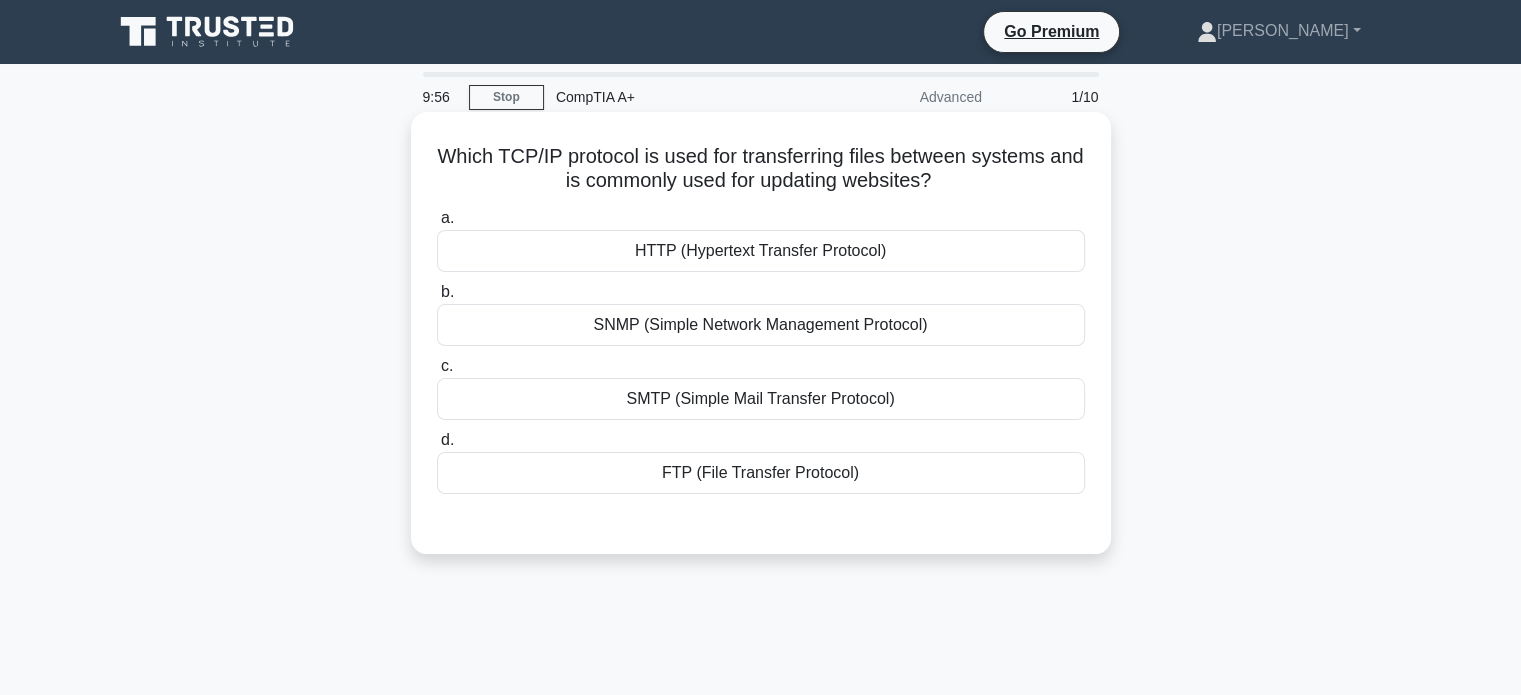click on "FTP (File Transfer Protocol)" at bounding box center [761, 473] 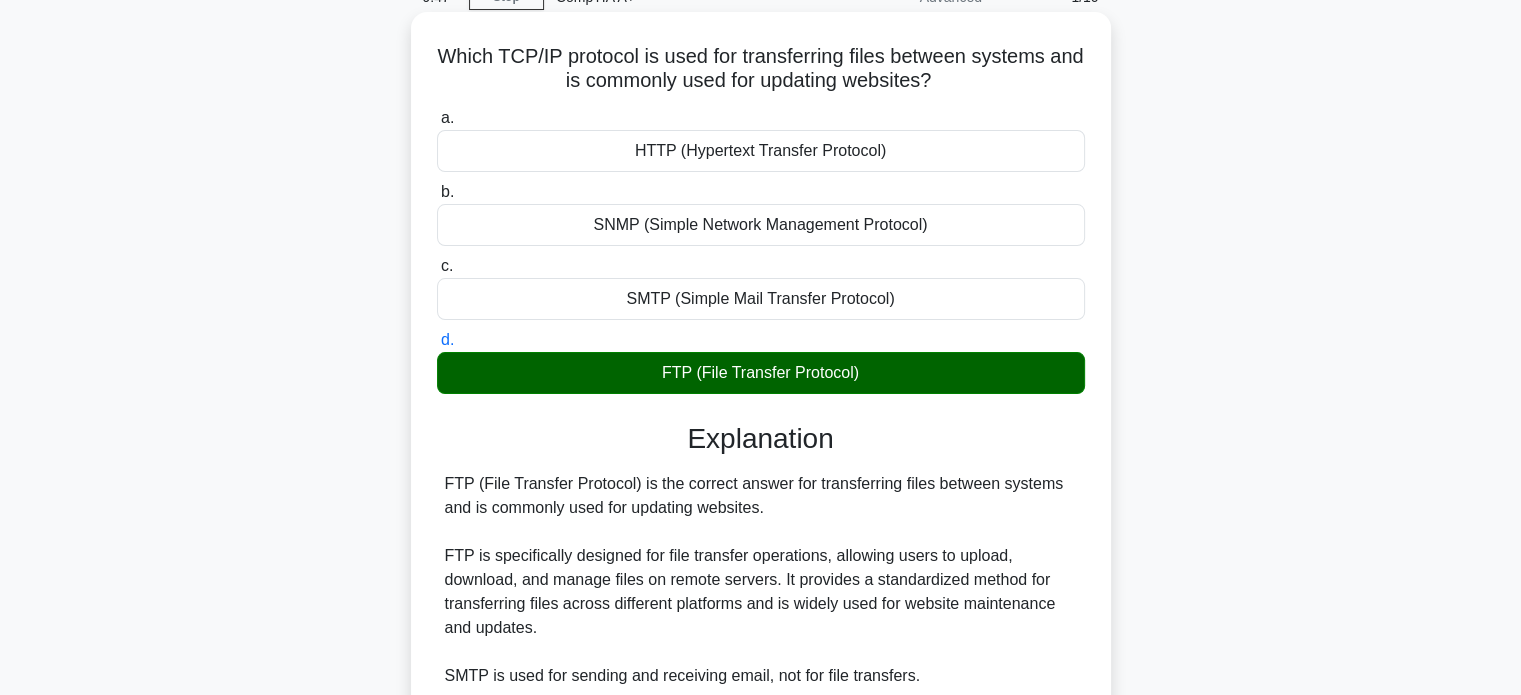 scroll, scrollTop: 400, scrollLeft: 0, axis: vertical 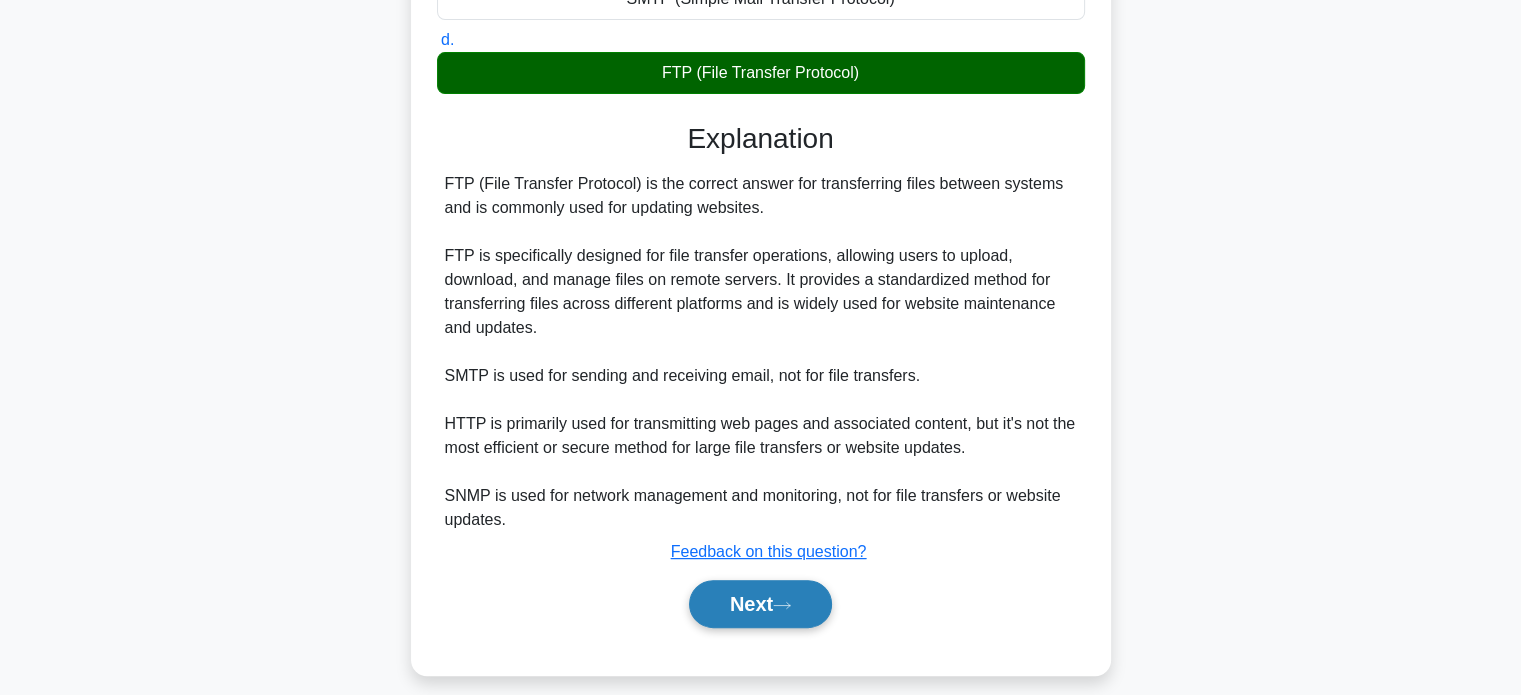 click on "Next" at bounding box center [760, 604] 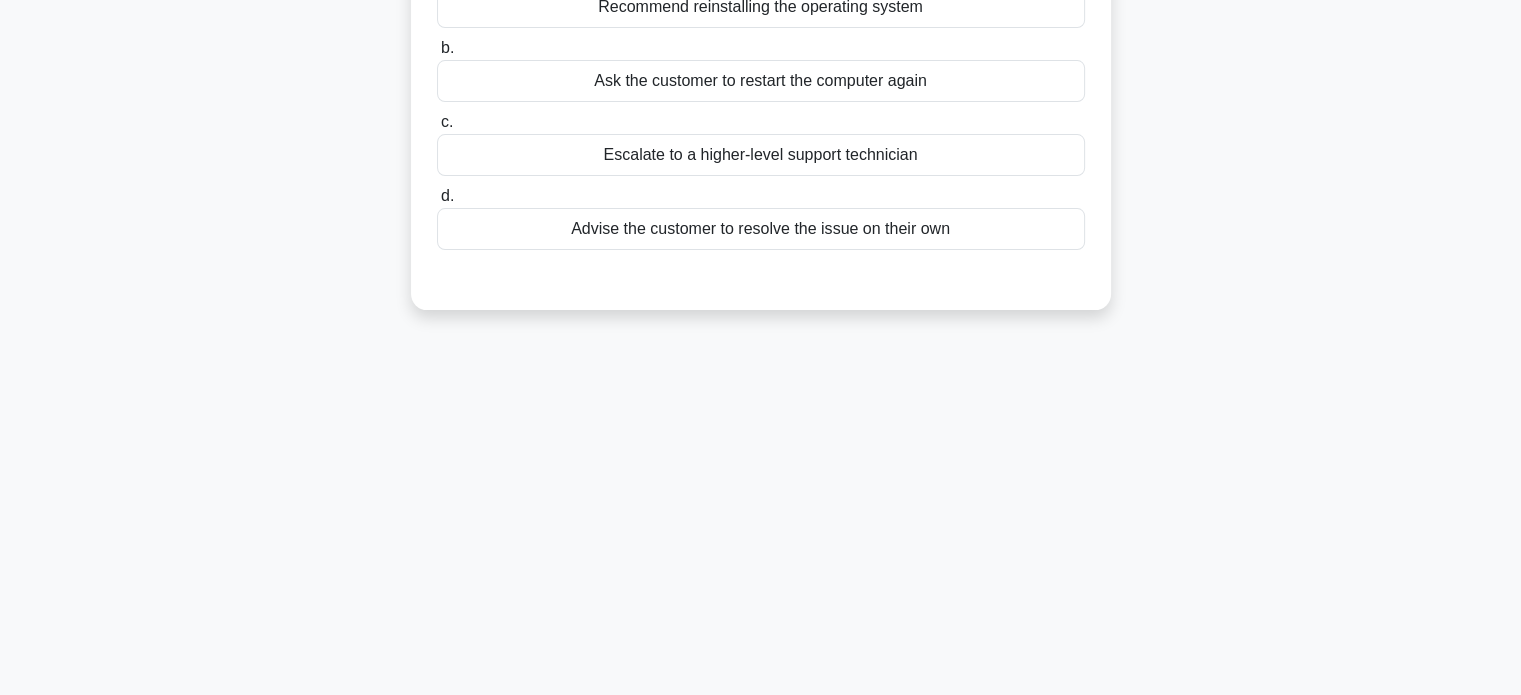 scroll, scrollTop: 85, scrollLeft: 0, axis: vertical 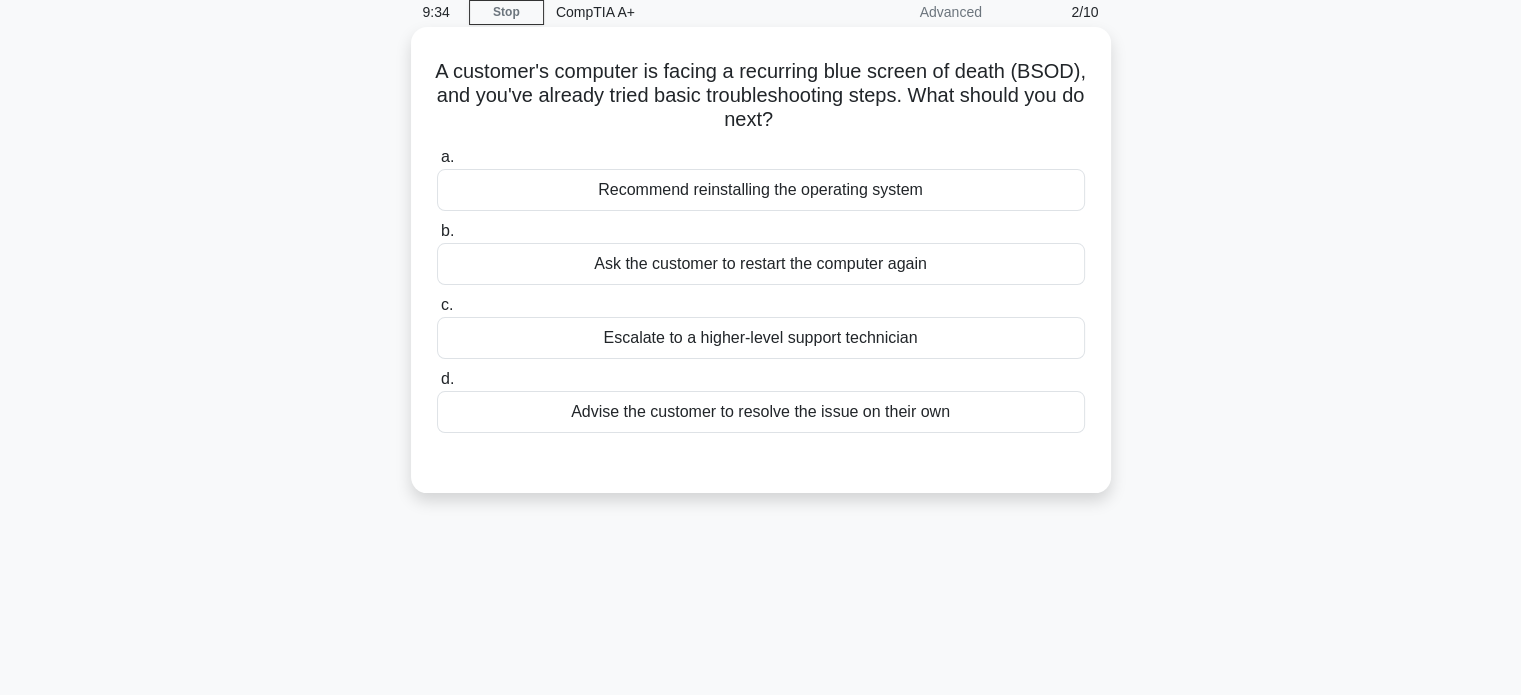 click on "Recommend reinstalling the operating system" at bounding box center [761, 190] 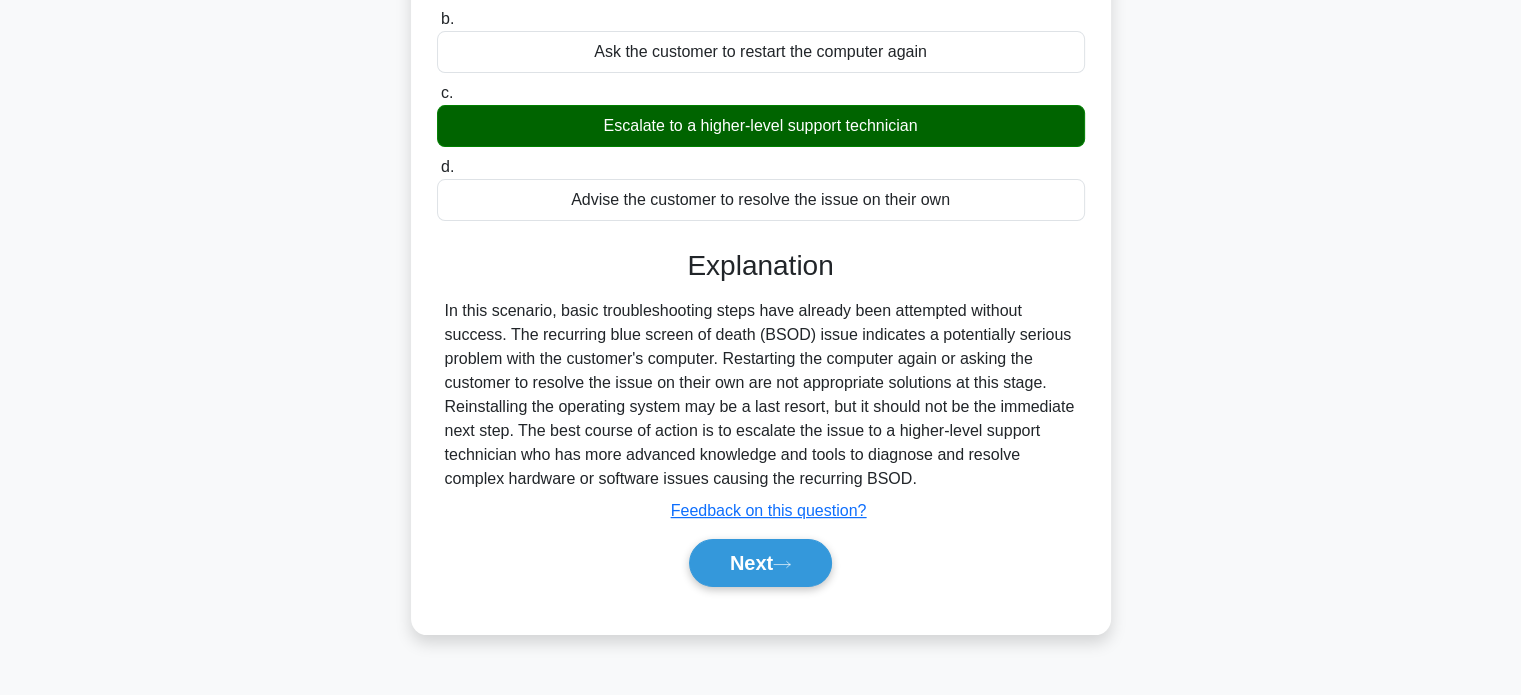 scroll, scrollTop: 300, scrollLeft: 0, axis: vertical 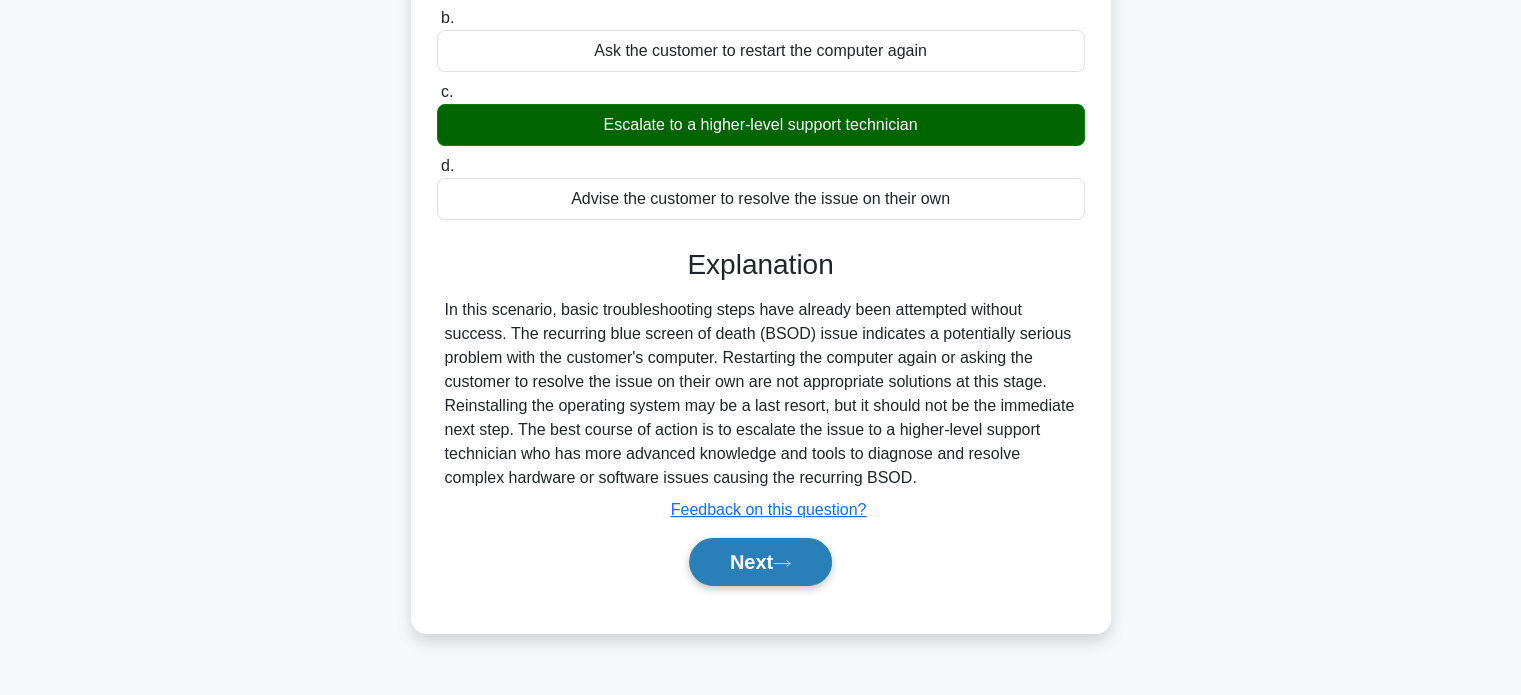 click on "Next" at bounding box center (760, 562) 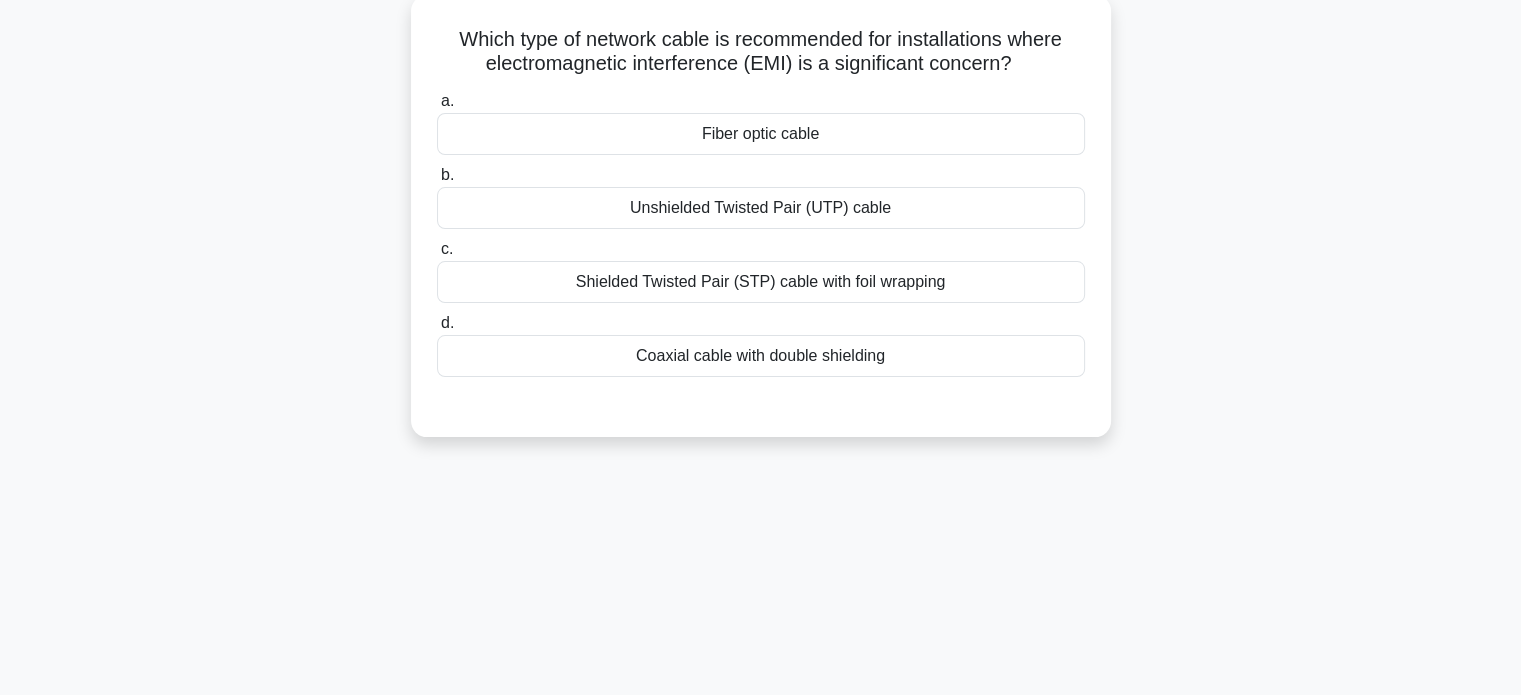 scroll, scrollTop: 100, scrollLeft: 0, axis: vertical 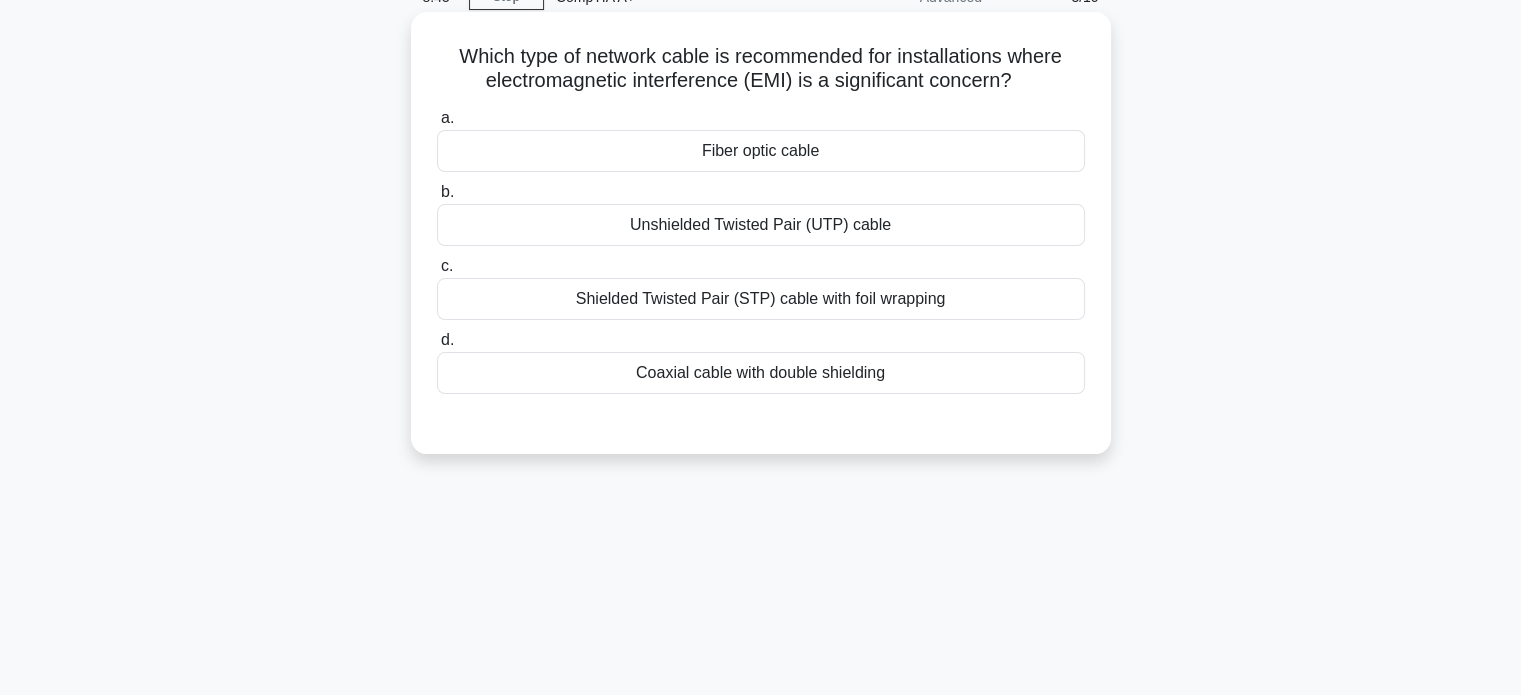 click on "Shielded Twisted Pair (STP) cable with foil wrapping" at bounding box center [761, 299] 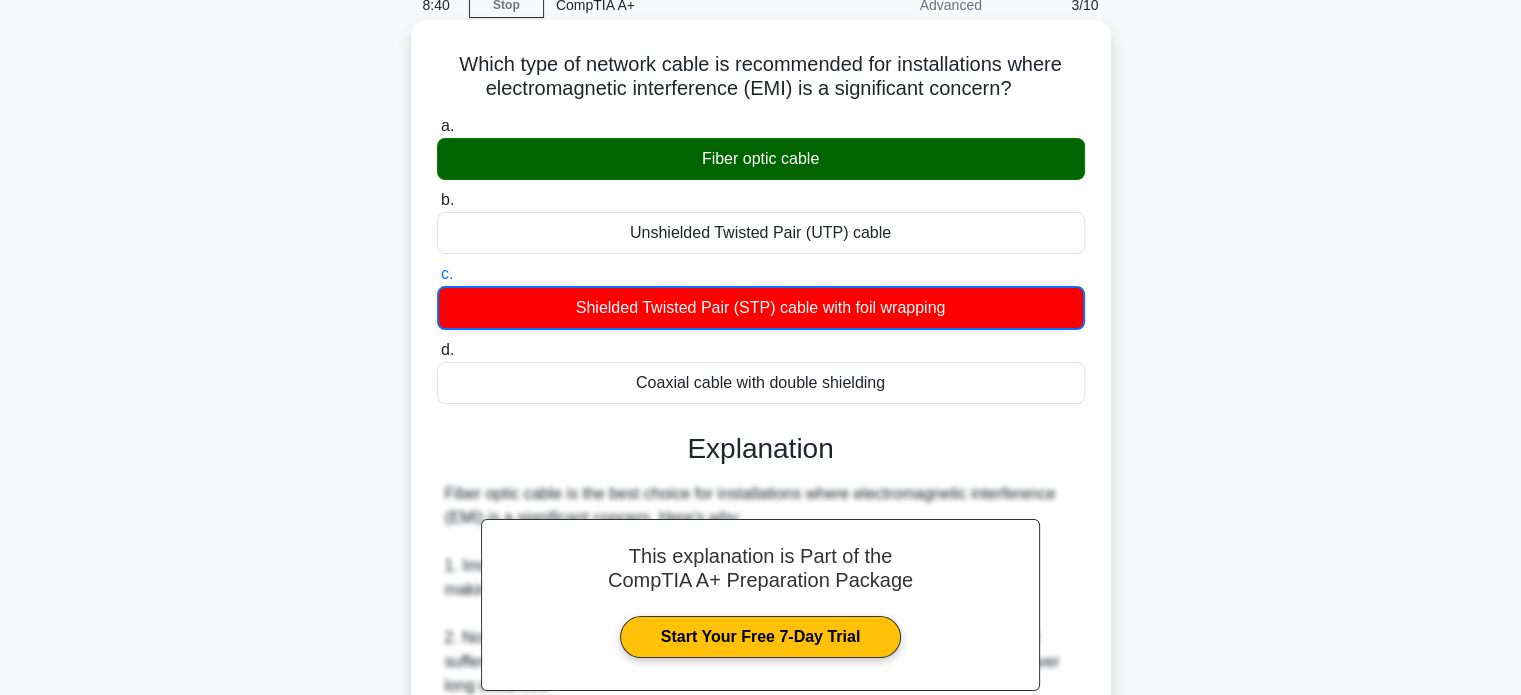 scroll, scrollTop: 100, scrollLeft: 0, axis: vertical 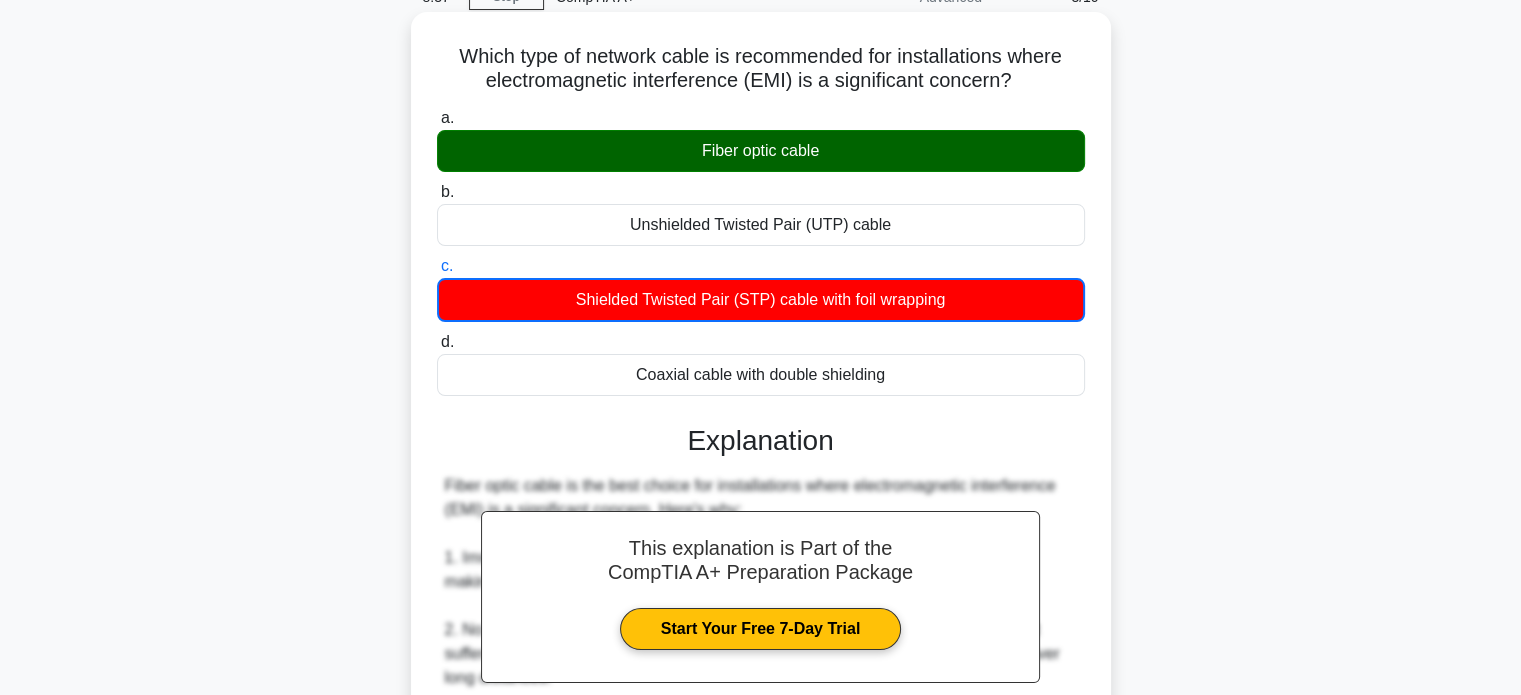 drag, startPoint x: 452, startPoint y: 44, endPoint x: 915, endPoint y: 379, distance: 571.484 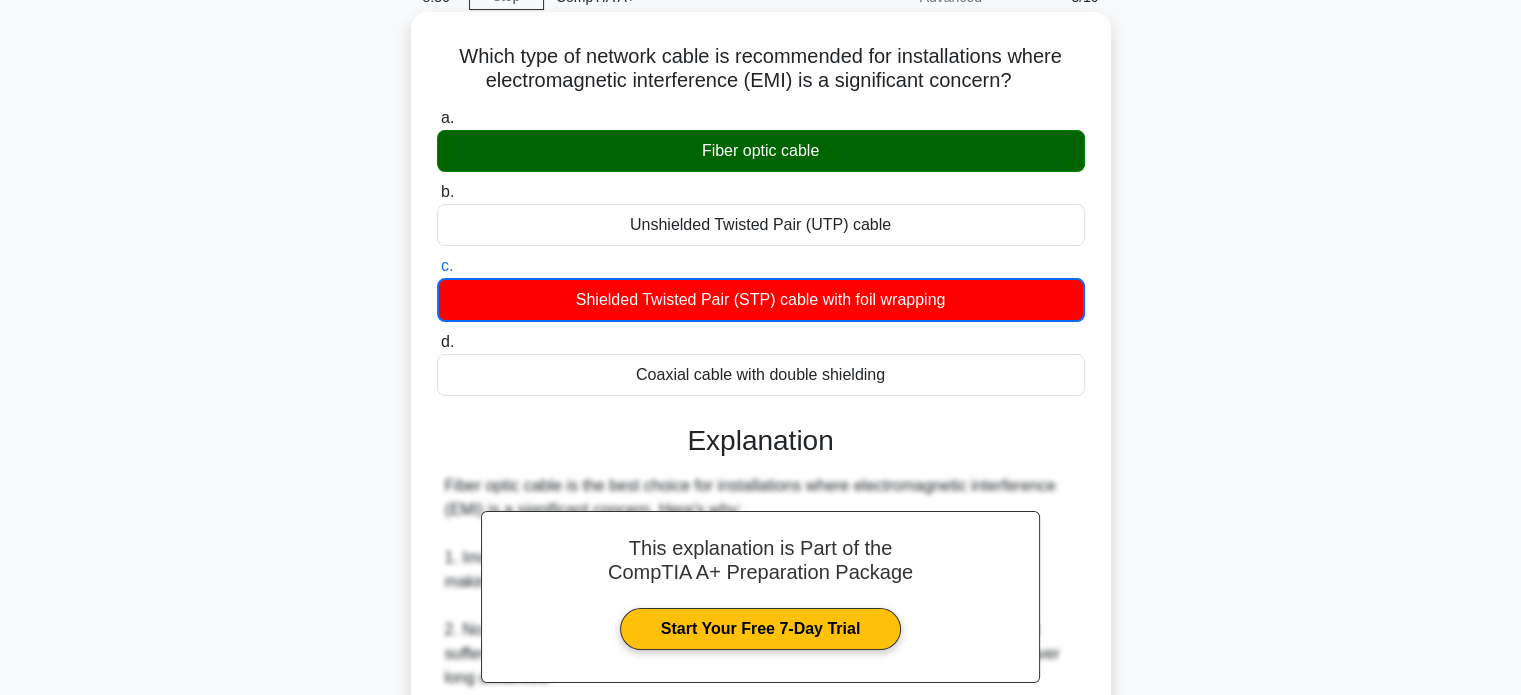 copy on "Which type of network cable is recommended for installations where electromagnetic interference (EMI) is a significant concern?
.spinner_0XTQ{transform-origin:center;animation:spinner_y6GP .75s linear infinite}@keyframes spinner_y6GP{100%{transform:rotate(360deg)}}
a.
Fiber optic cable
b.
Unshielded Twisted Pair (UTP) cable
c.
Shielded Twisted Pair (STP) cable with foil wrapping
d.
Coaxial cable with double shielding" 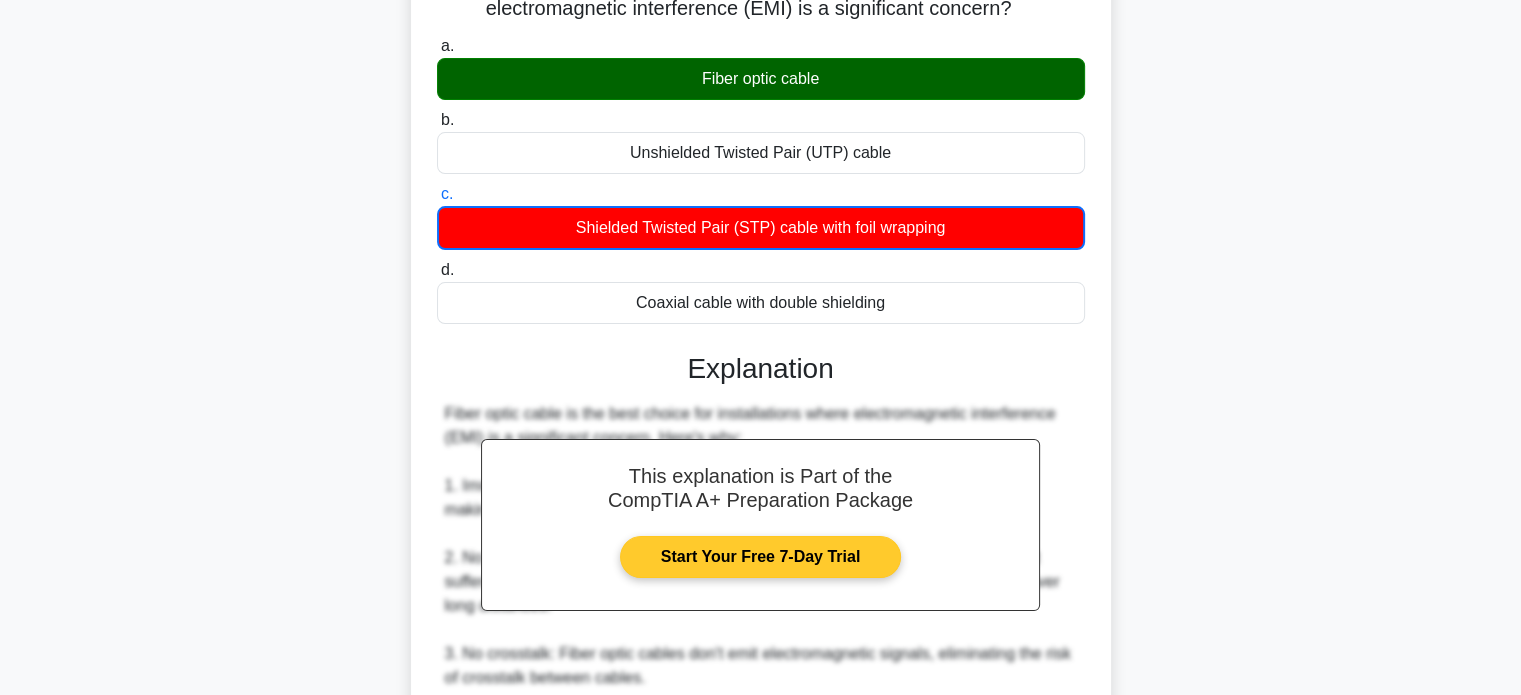scroll, scrollTop: 300, scrollLeft: 0, axis: vertical 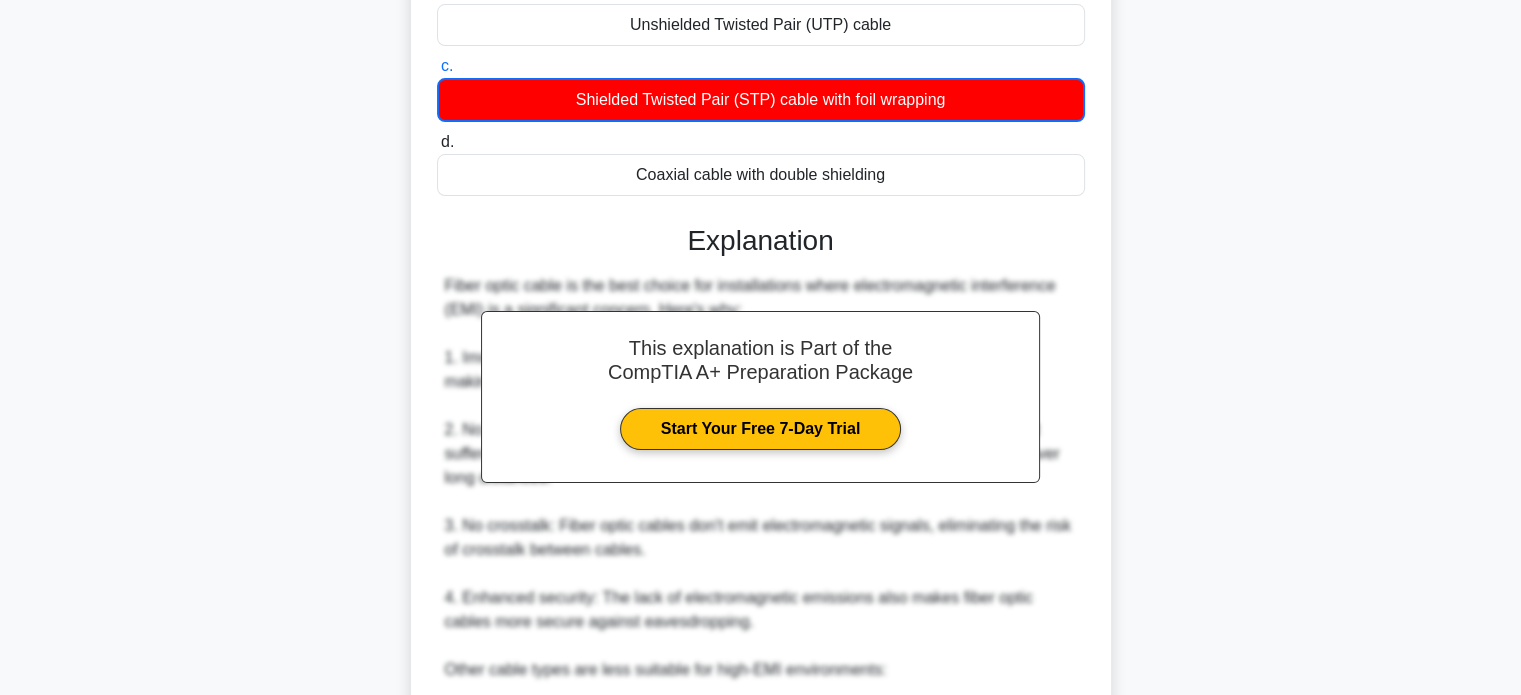 click on "Shielded Twisted Pair (STP) cable with foil wrapping" at bounding box center (761, 100) 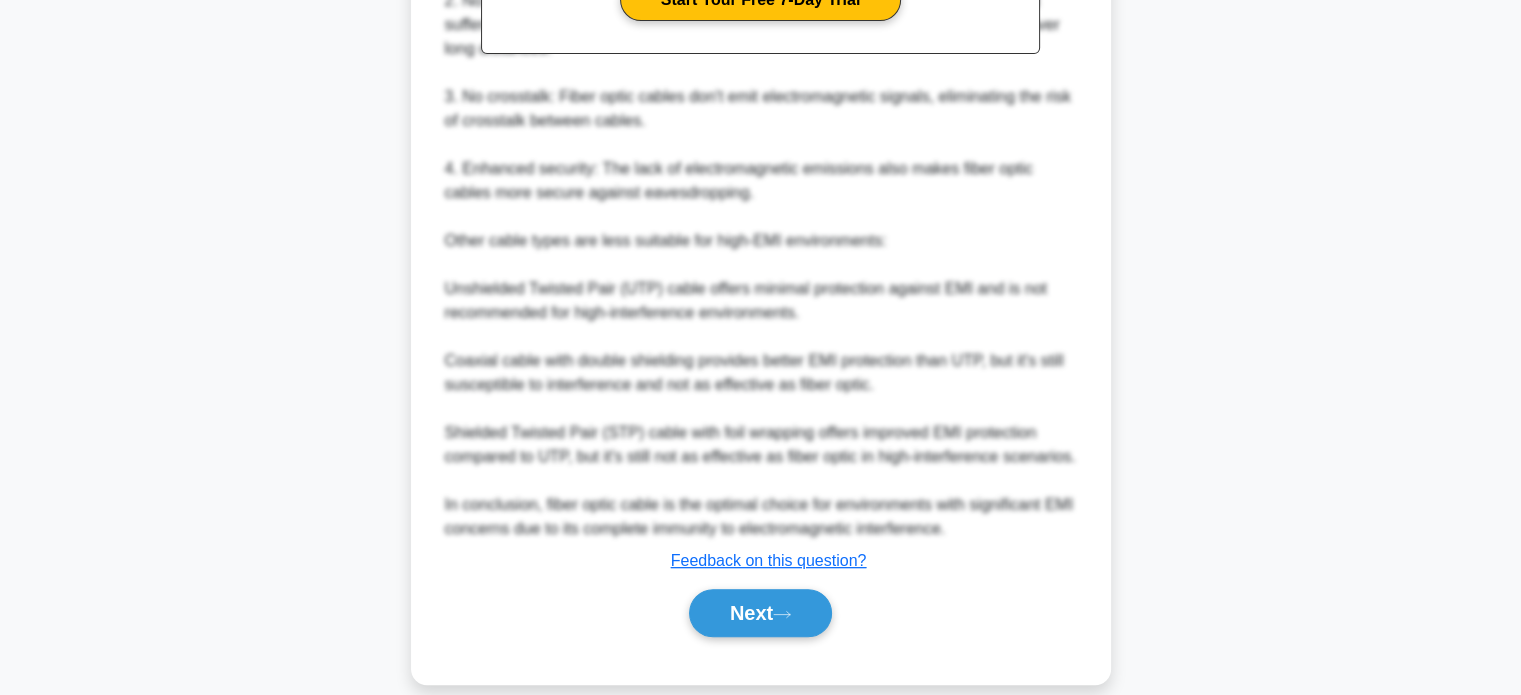 scroll, scrollTop: 754, scrollLeft: 0, axis: vertical 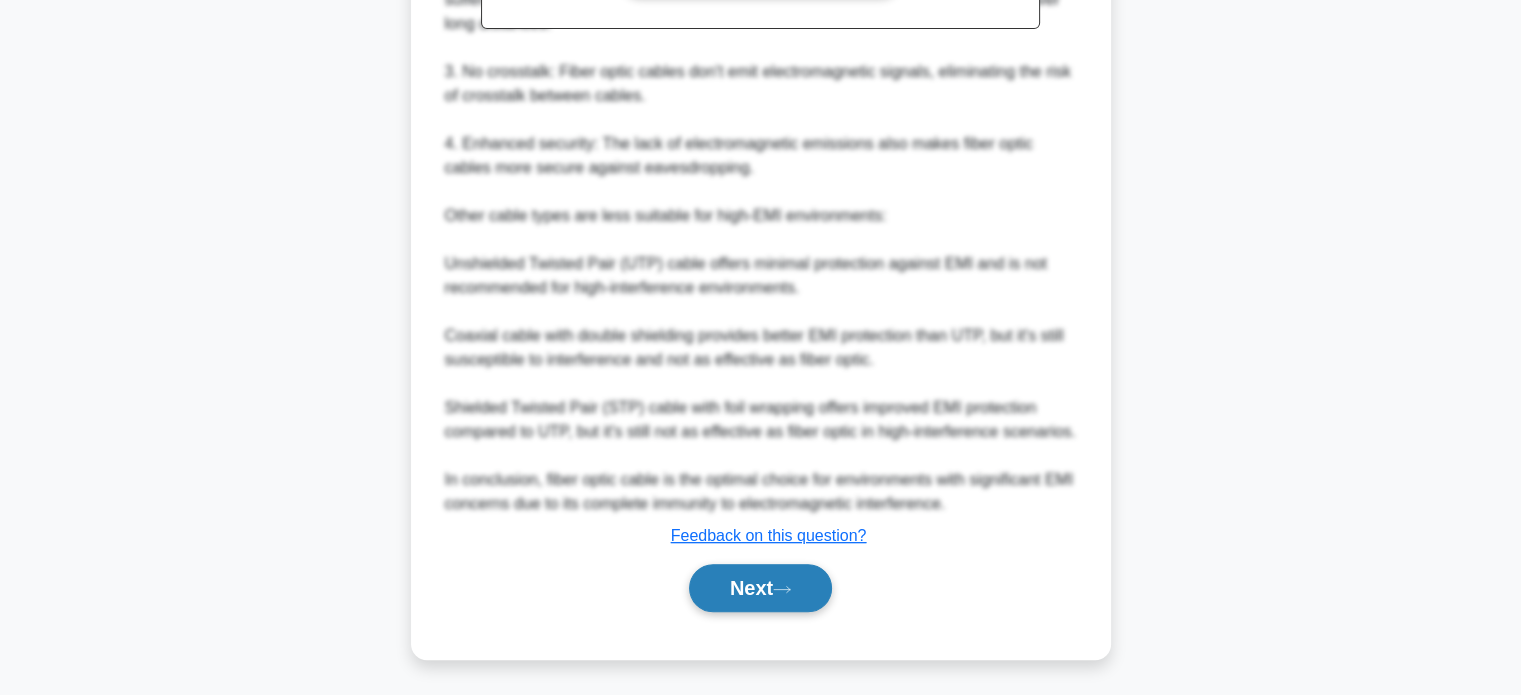 click on "Next" at bounding box center (760, 588) 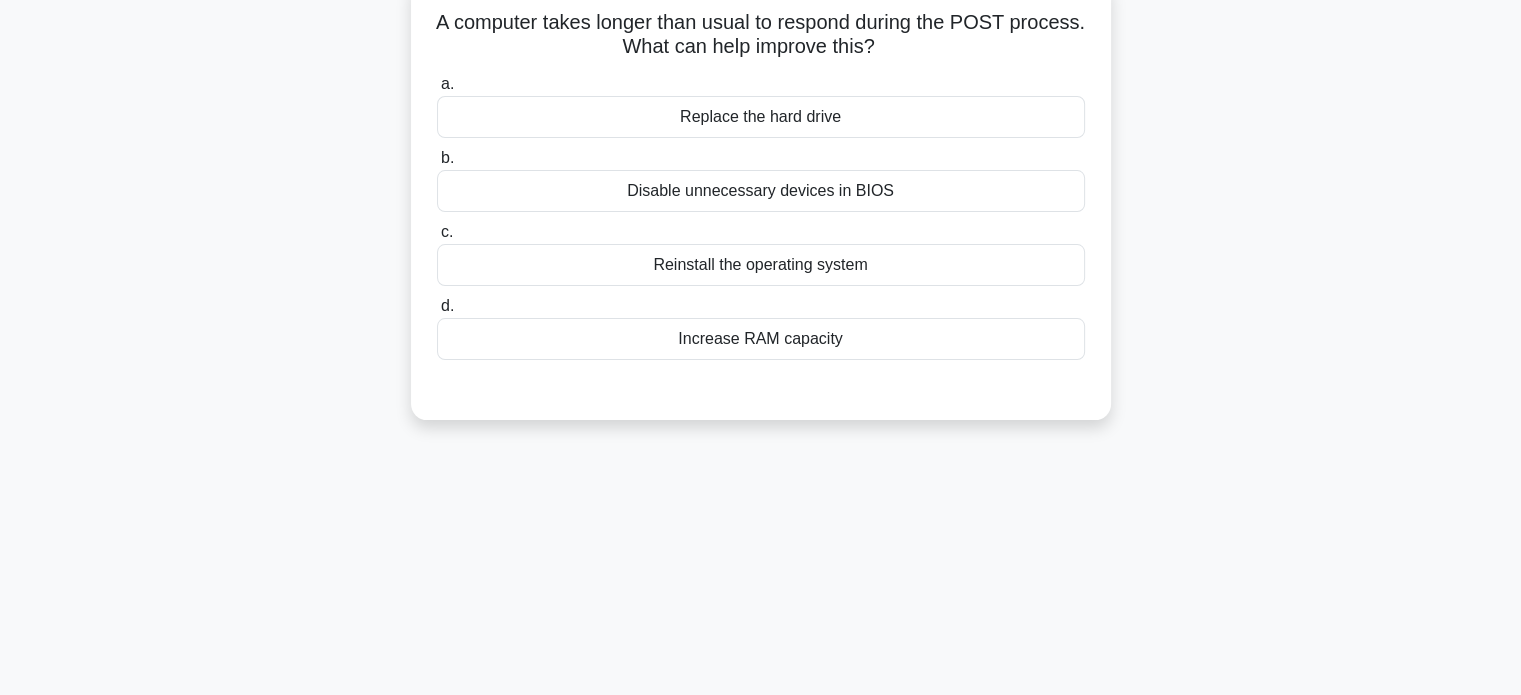 scroll, scrollTop: 0, scrollLeft: 0, axis: both 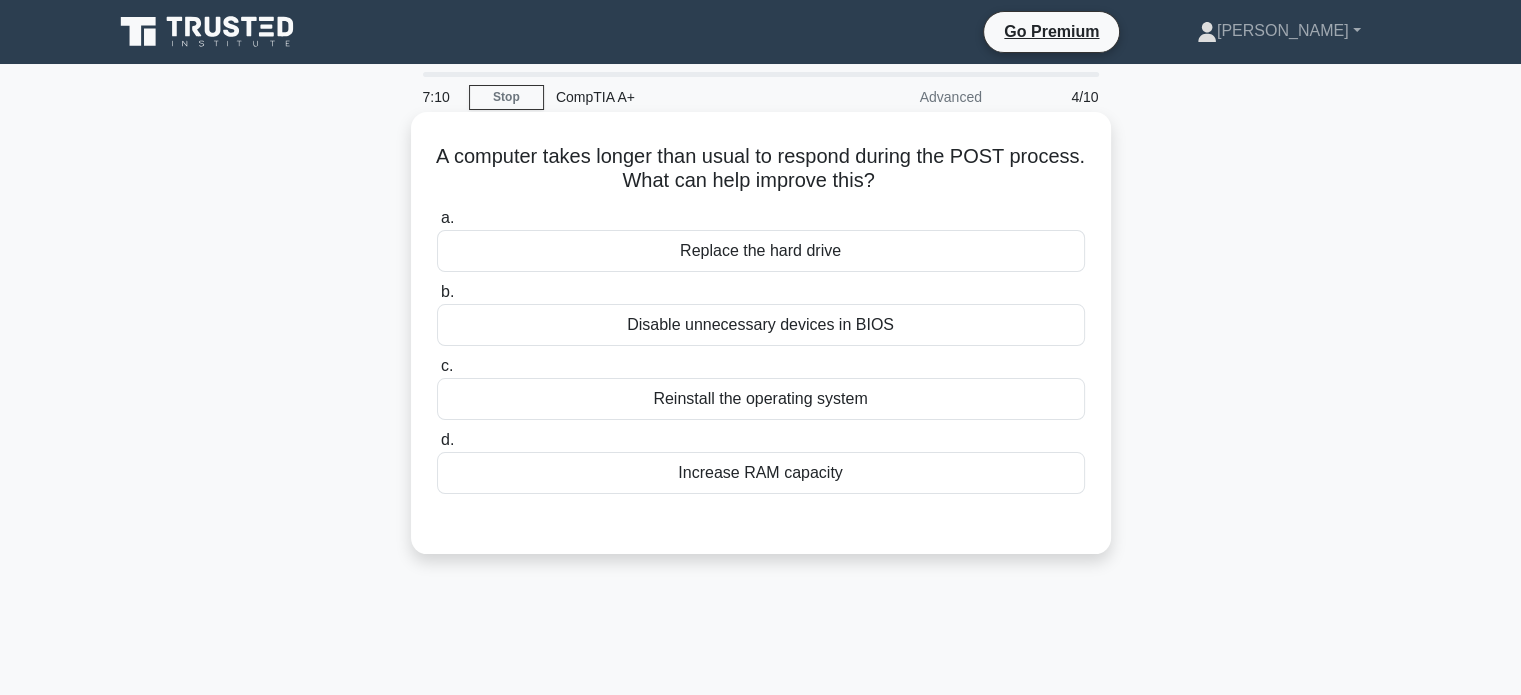 click on "Increase RAM capacity" at bounding box center (761, 473) 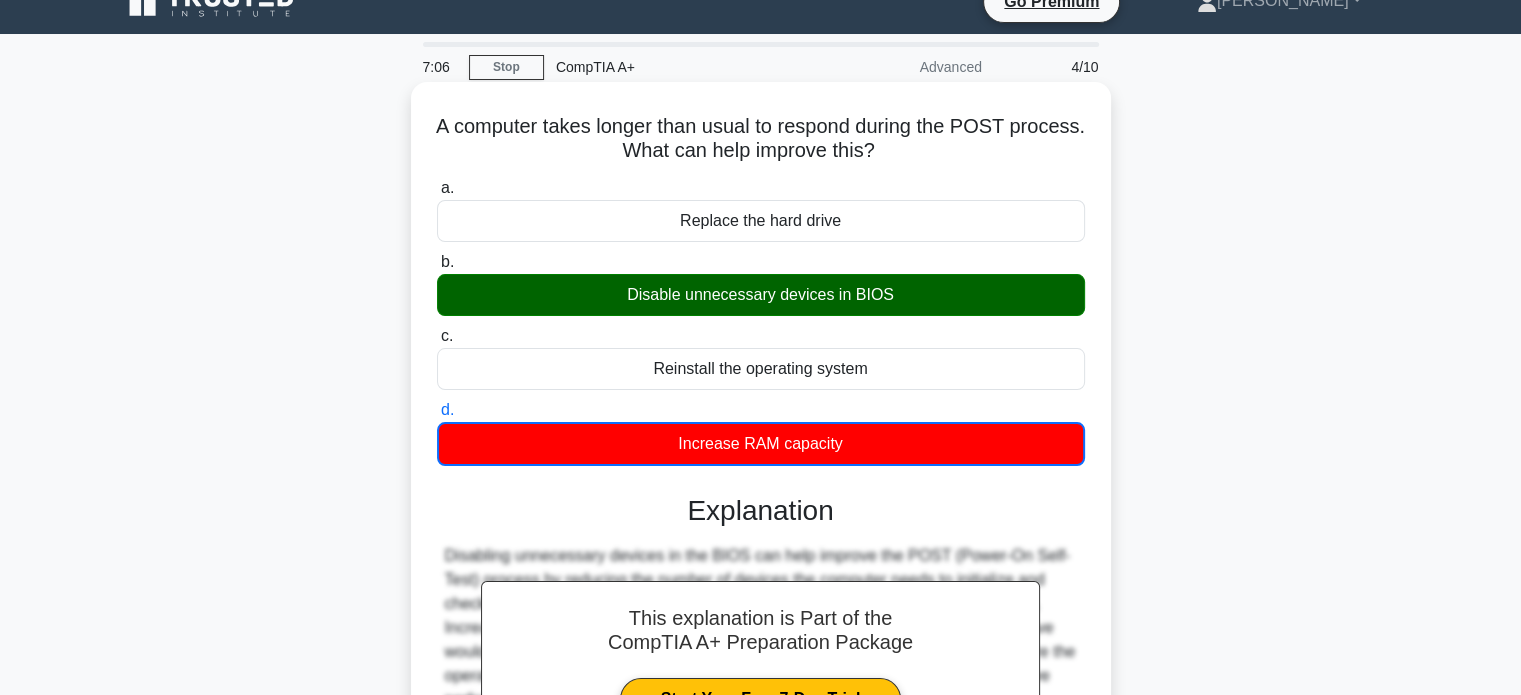 scroll, scrollTop: 0, scrollLeft: 0, axis: both 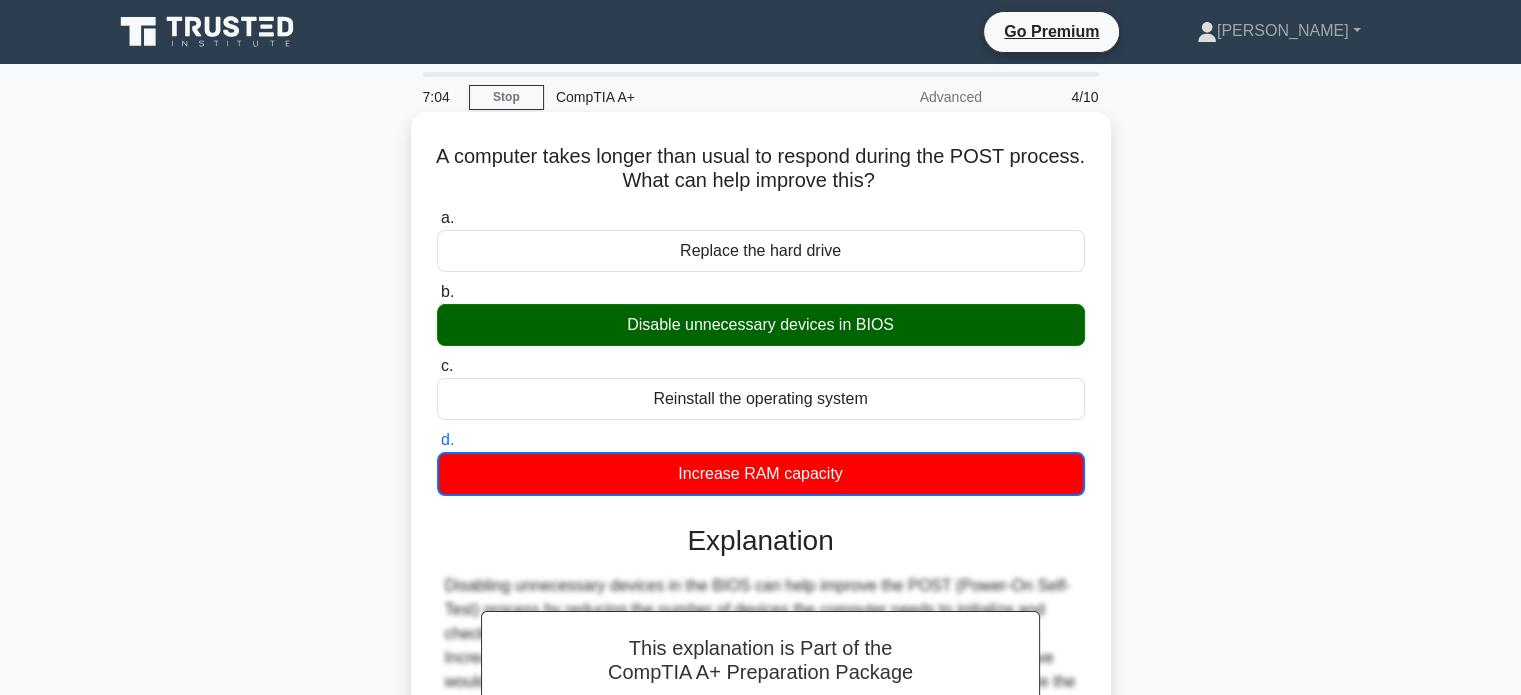 drag, startPoint x: 468, startPoint y: 157, endPoint x: 880, endPoint y: 471, distance: 518.01544 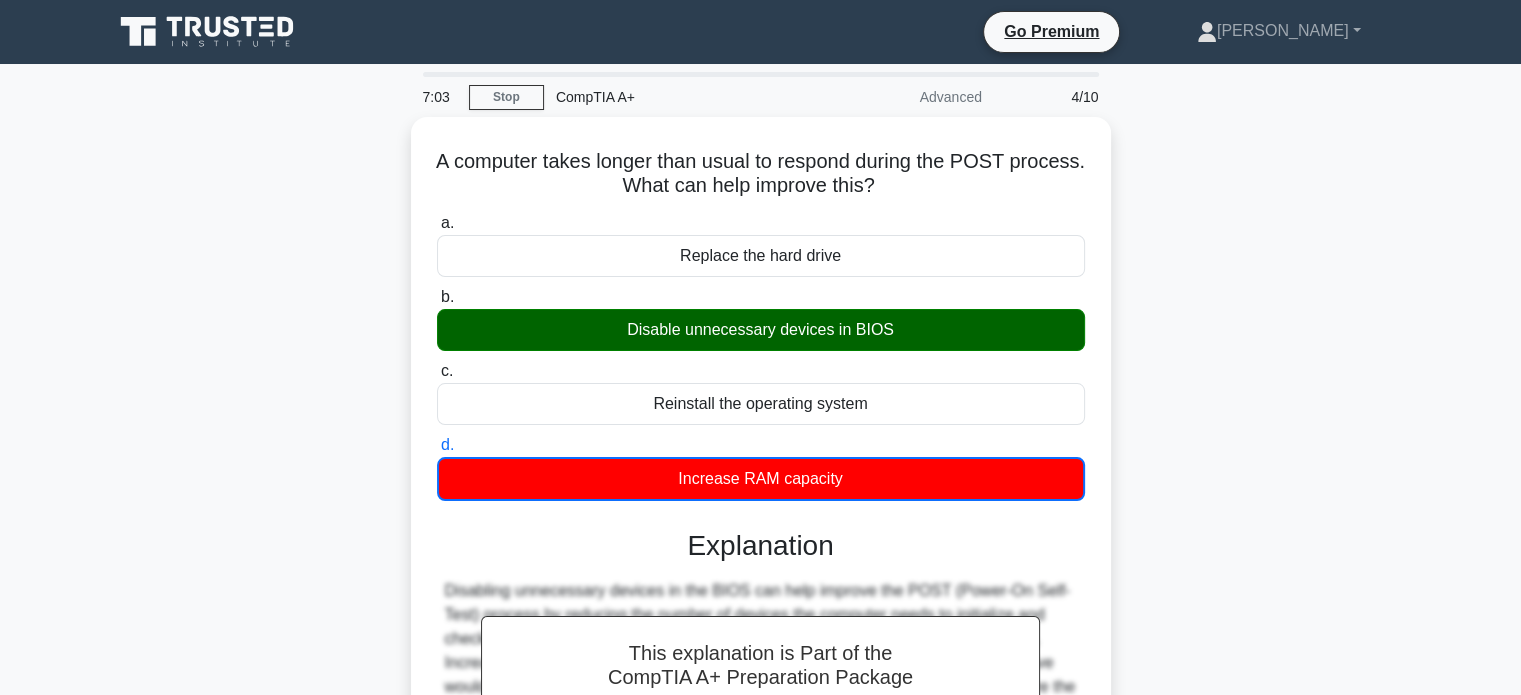 copy on "A computer takes longer than usual to respond during the POST process. What can help improve this?
.spinner_0XTQ{transform-origin:center;animation:spinner_y6GP .75s linear infinite}@keyframes spinner_y6GP{100%{transform:rotate(360deg)}}
a.
Replace the hard drive
b.
Disable unnecessary devices in BIOS
c.
Reinstall the operating system
d.
Increase RAM capacity" 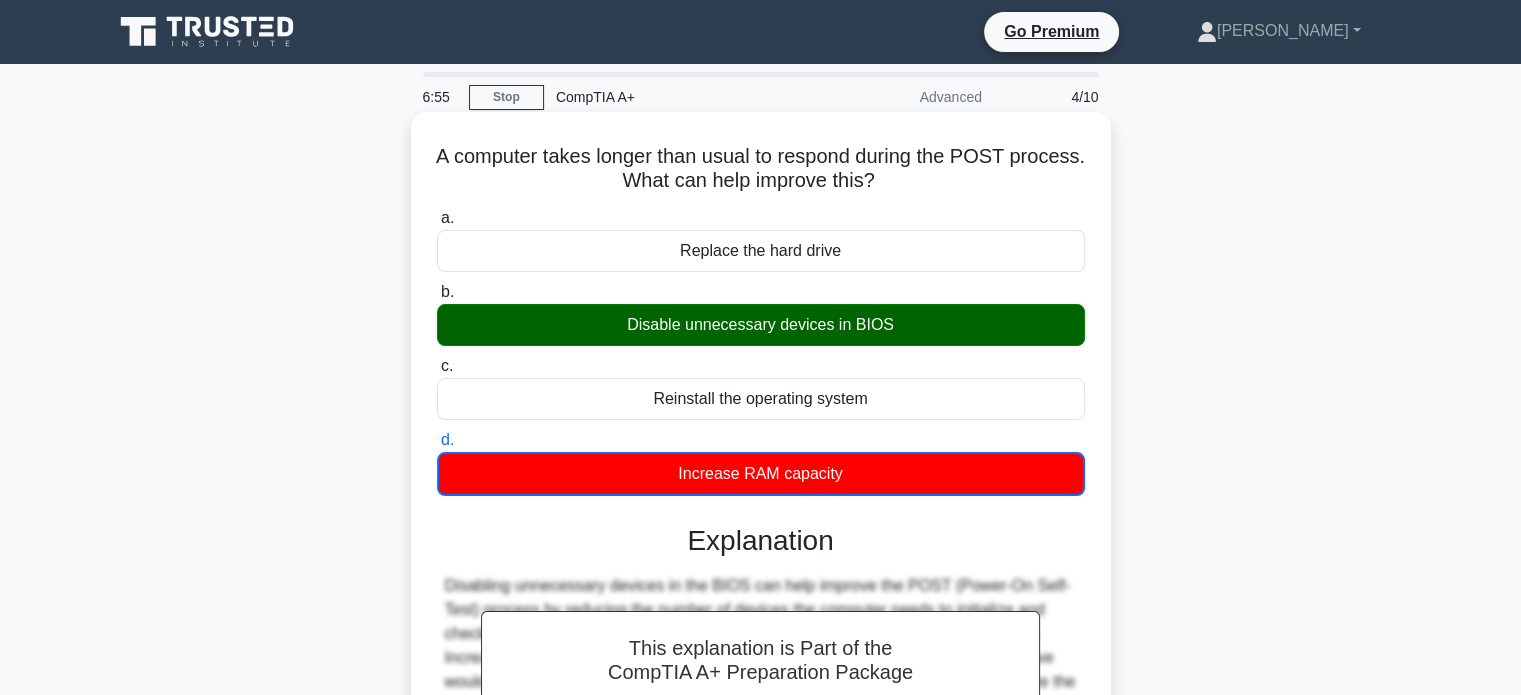 click on "Replace the hard drive" at bounding box center [761, 251] 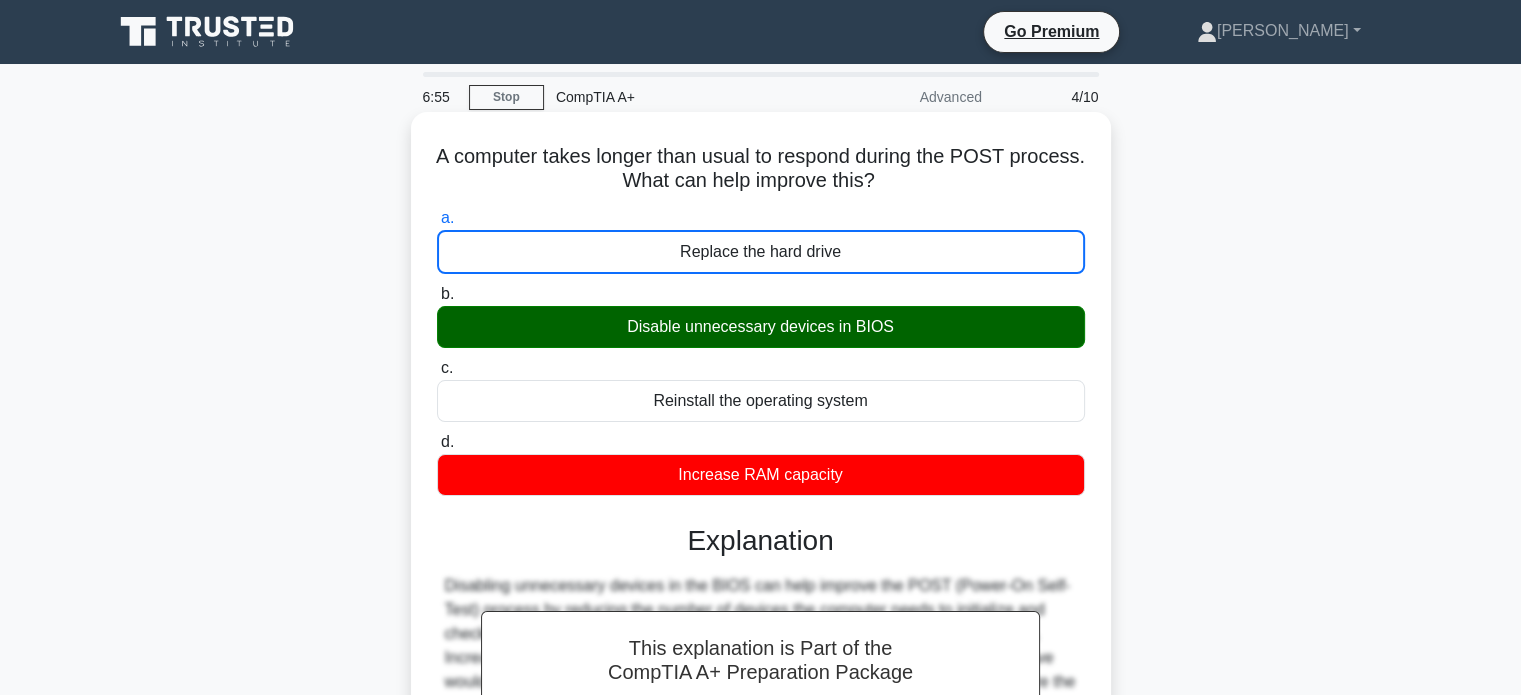 click on "a.
Replace the hard drive" at bounding box center (761, 240) 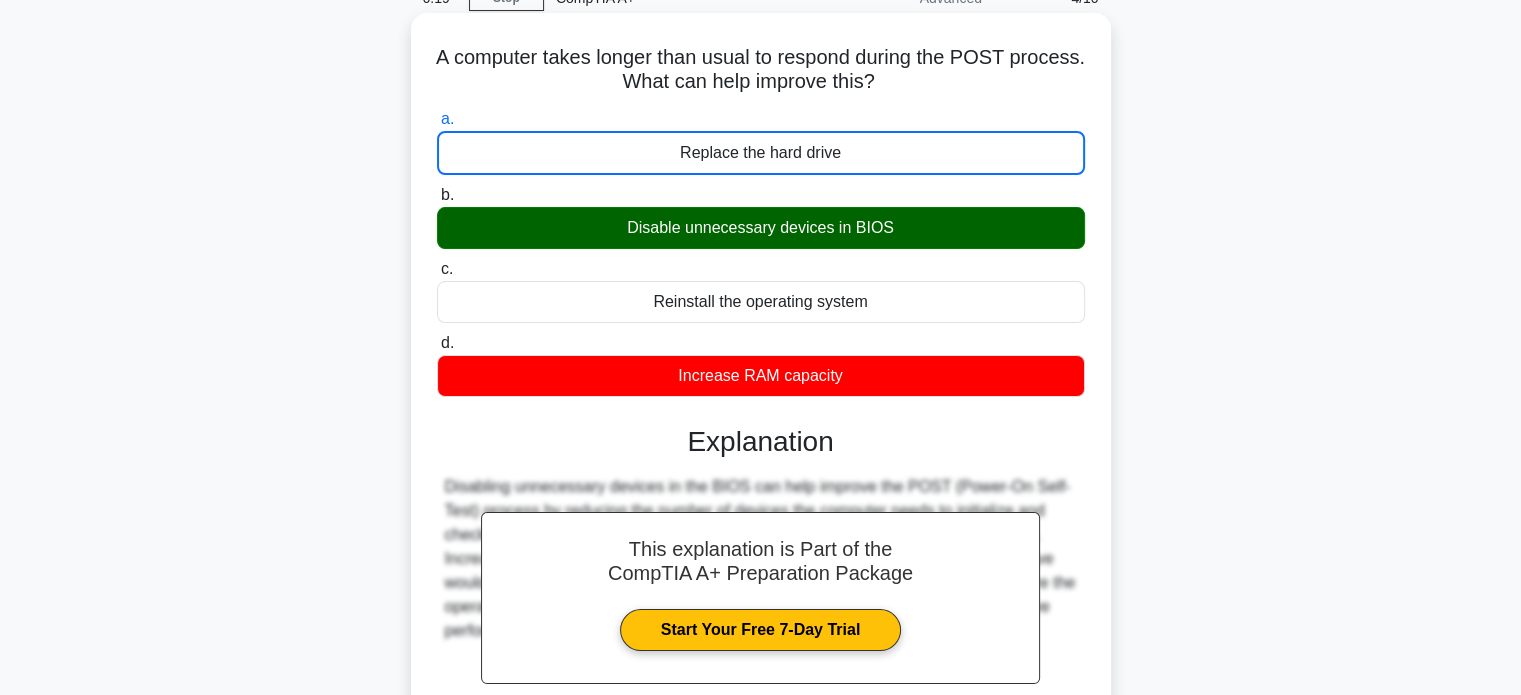 scroll, scrollTop: 300, scrollLeft: 0, axis: vertical 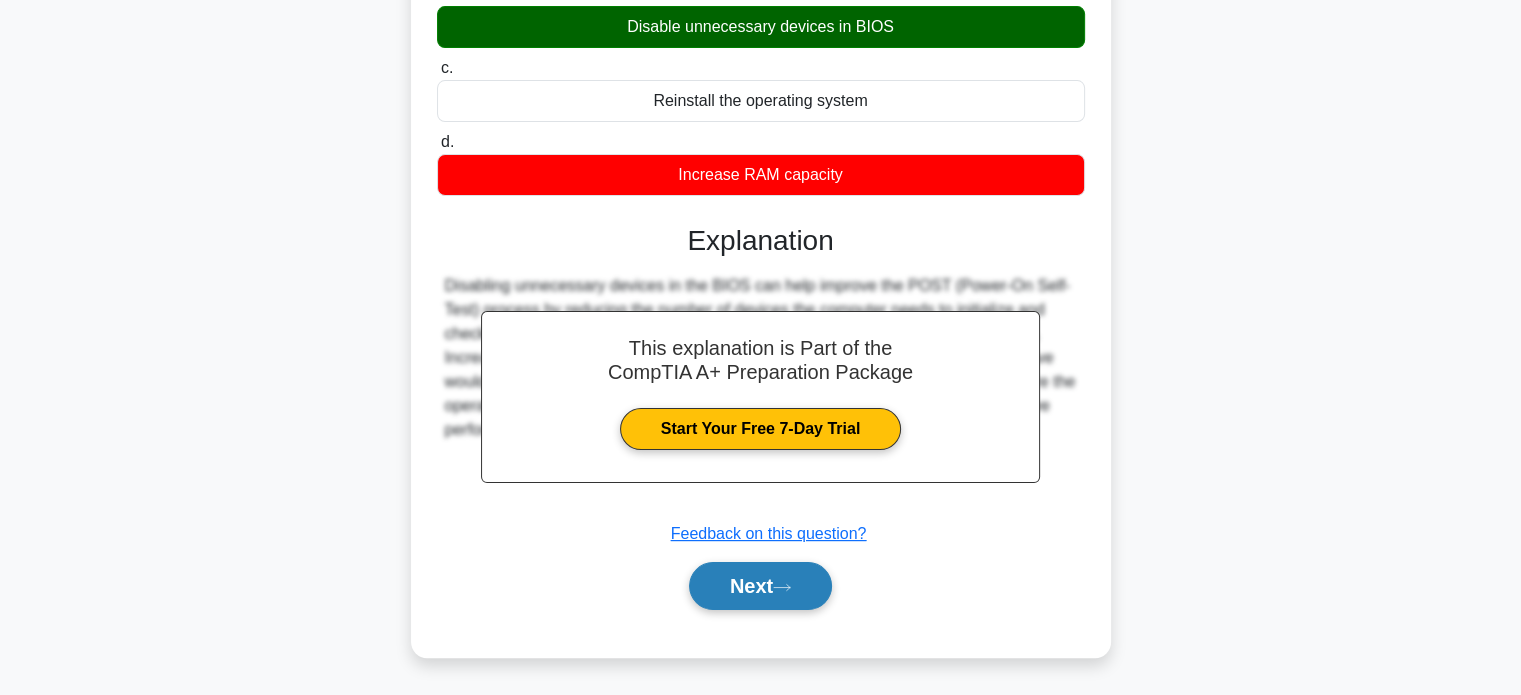 click on "Next" at bounding box center (760, 586) 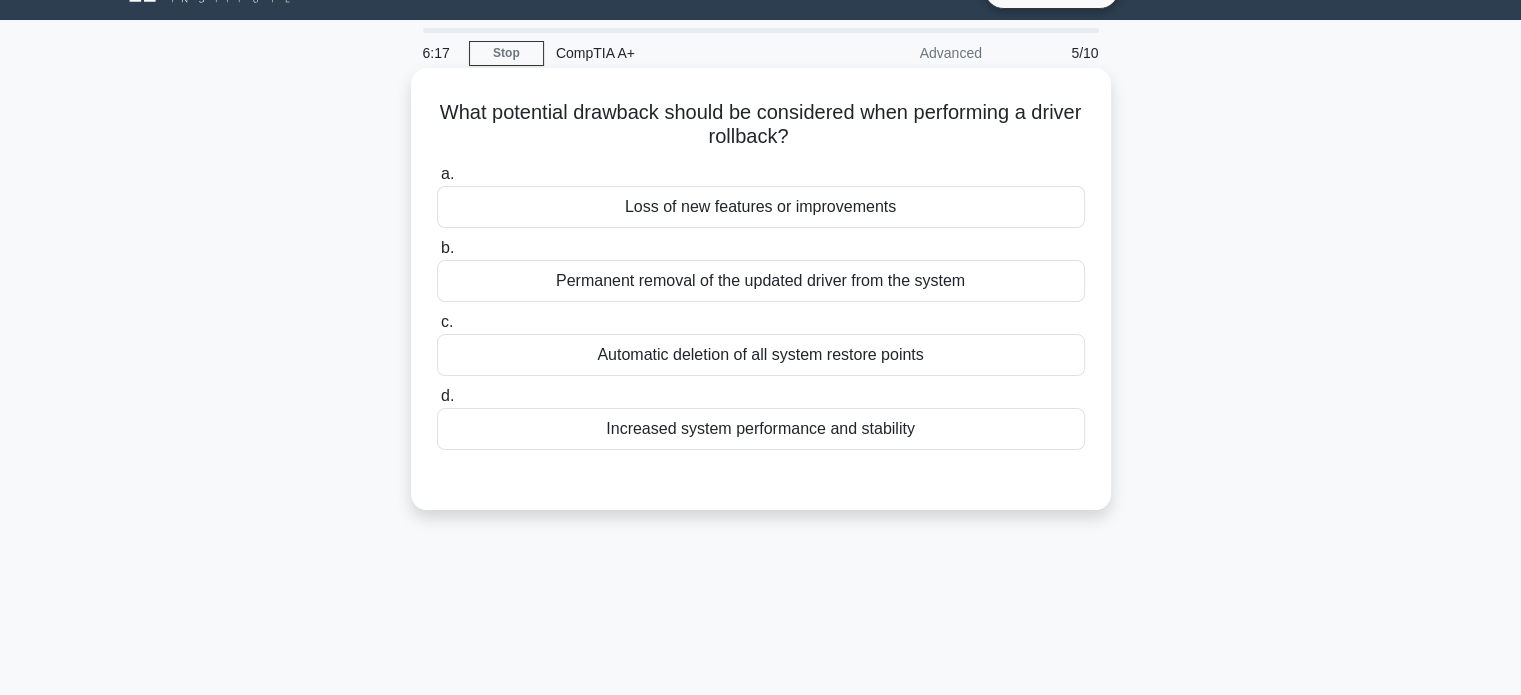 scroll, scrollTop: 0, scrollLeft: 0, axis: both 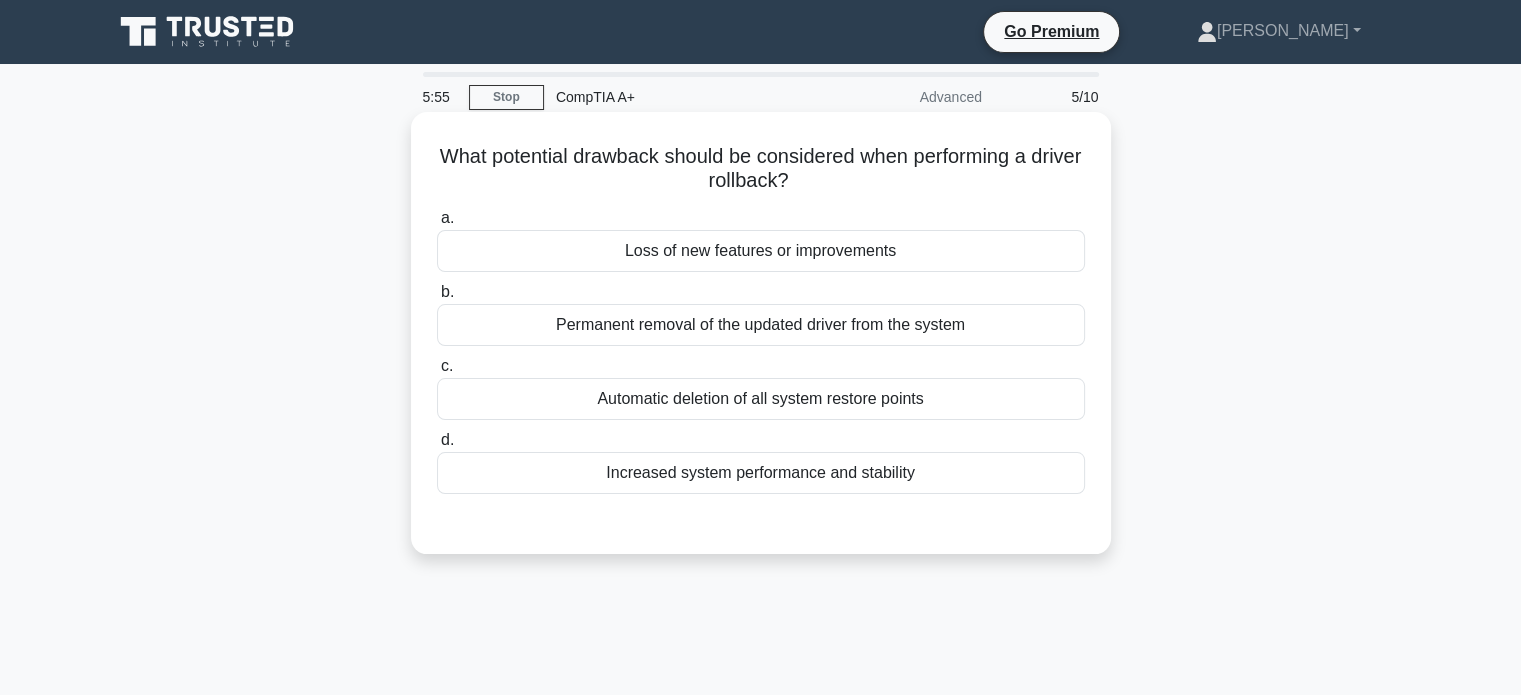 click on "Automatic deletion of all system restore points" at bounding box center [761, 399] 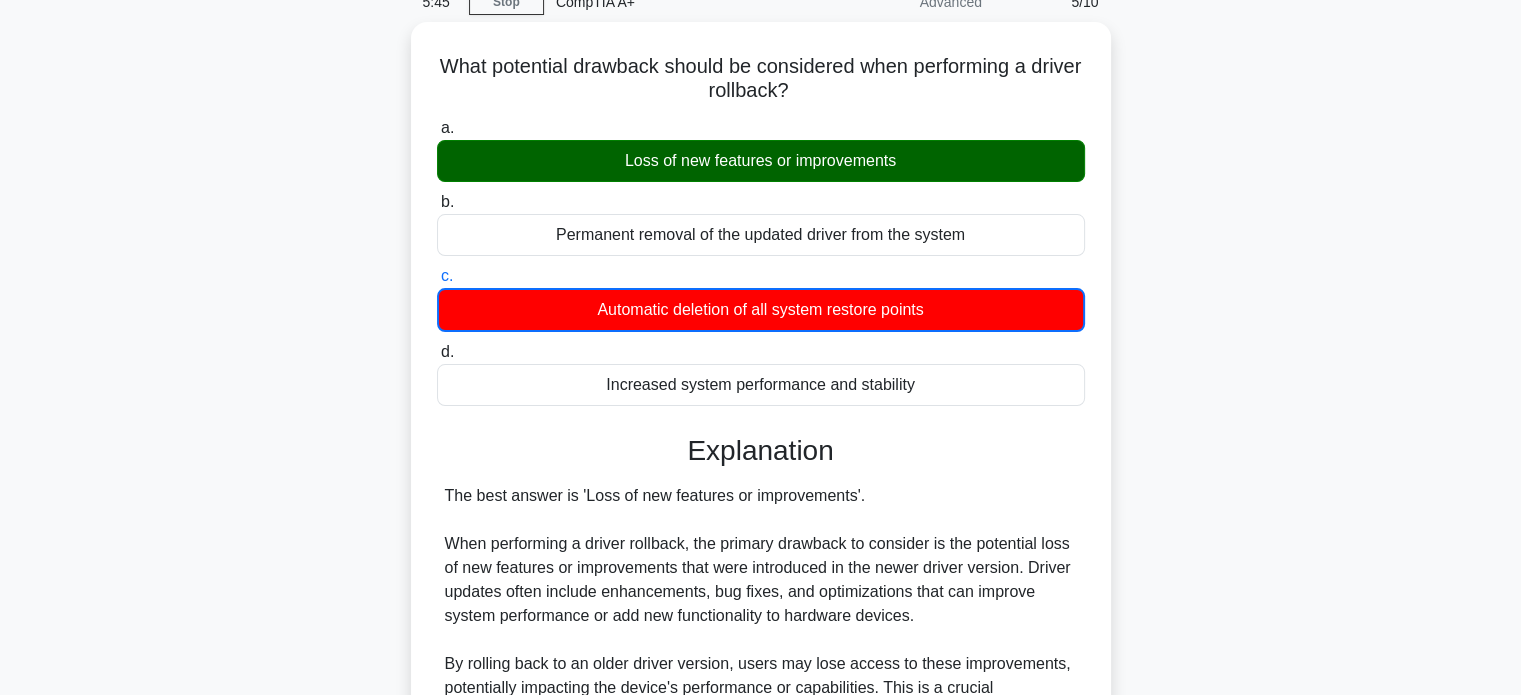 scroll, scrollTop: 100, scrollLeft: 0, axis: vertical 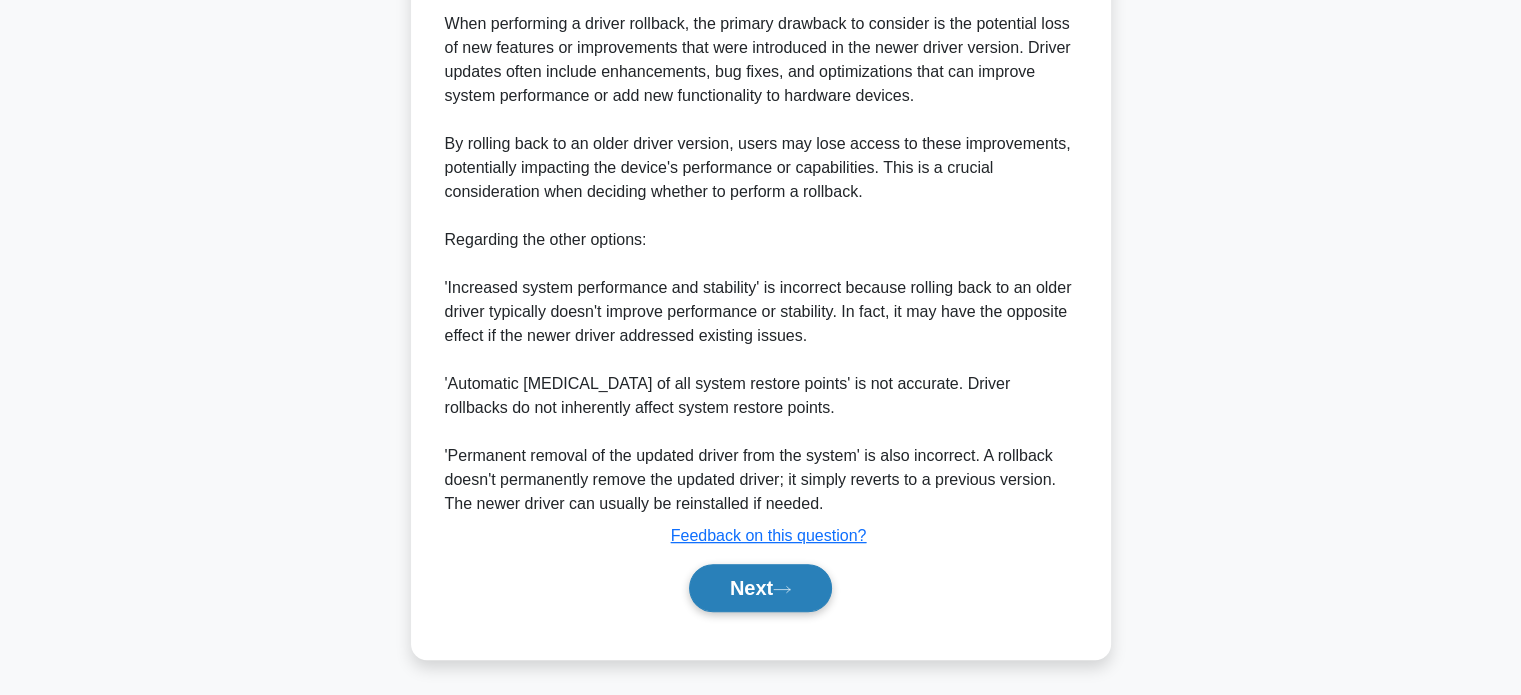 click on "Next" at bounding box center (760, 588) 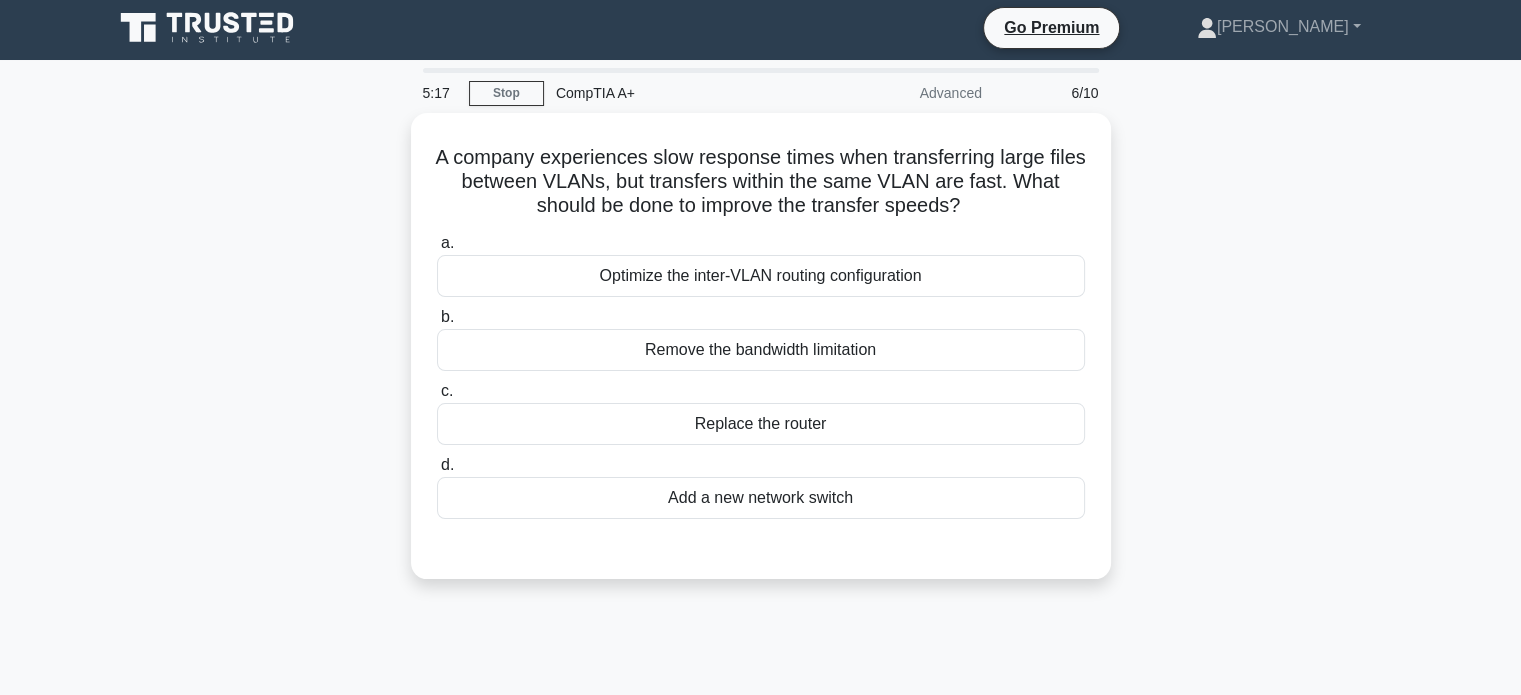 scroll, scrollTop: 0, scrollLeft: 0, axis: both 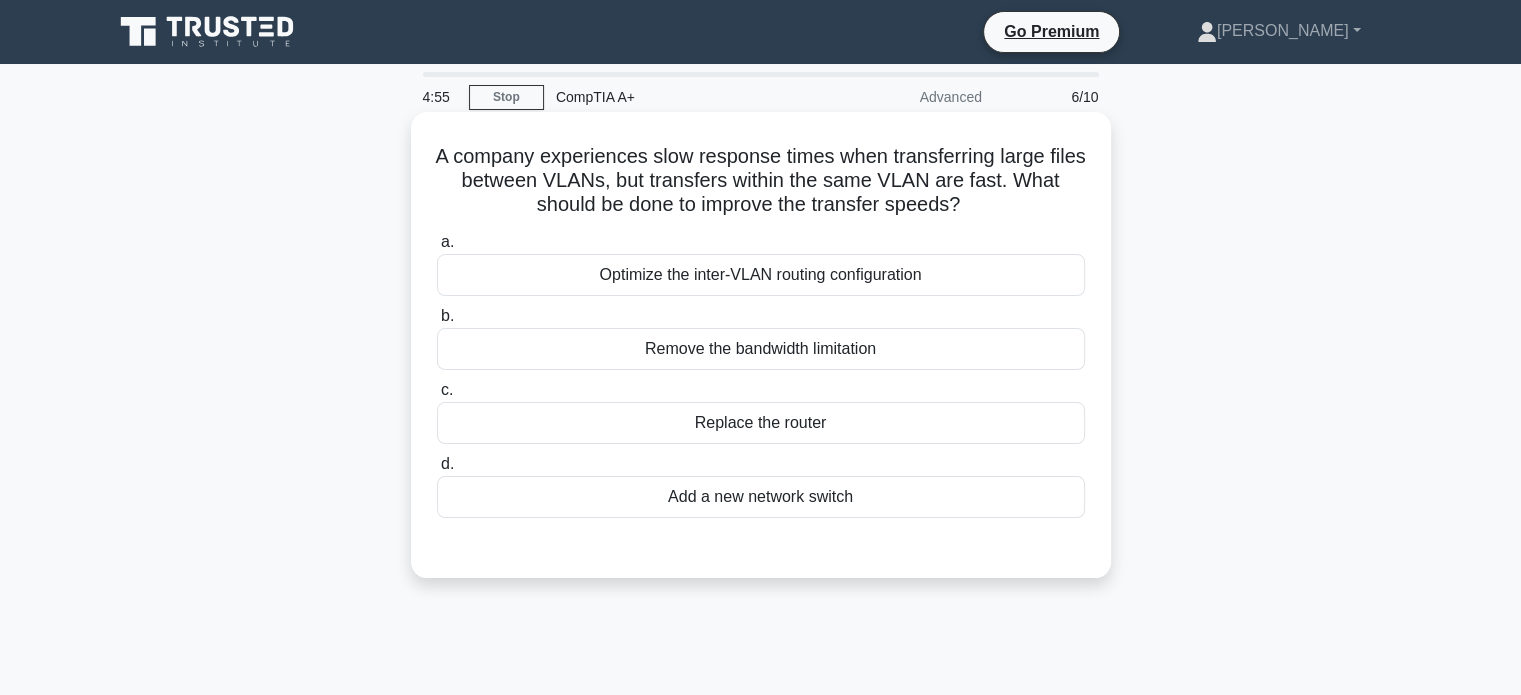 click on "a.
Optimize the inter-VLAN routing configuration" at bounding box center (761, 263) 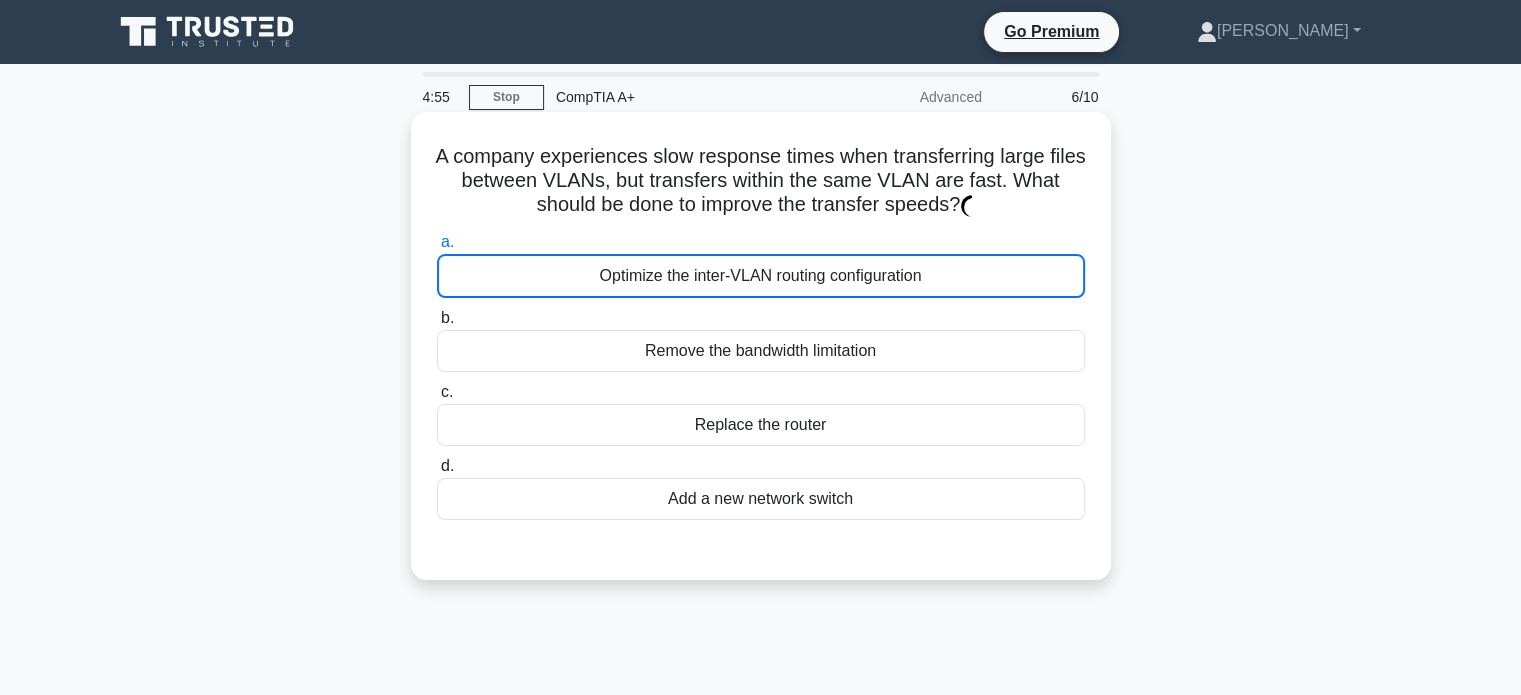 click on "Optimize the inter-VLAN routing configuration" at bounding box center (761, 276) 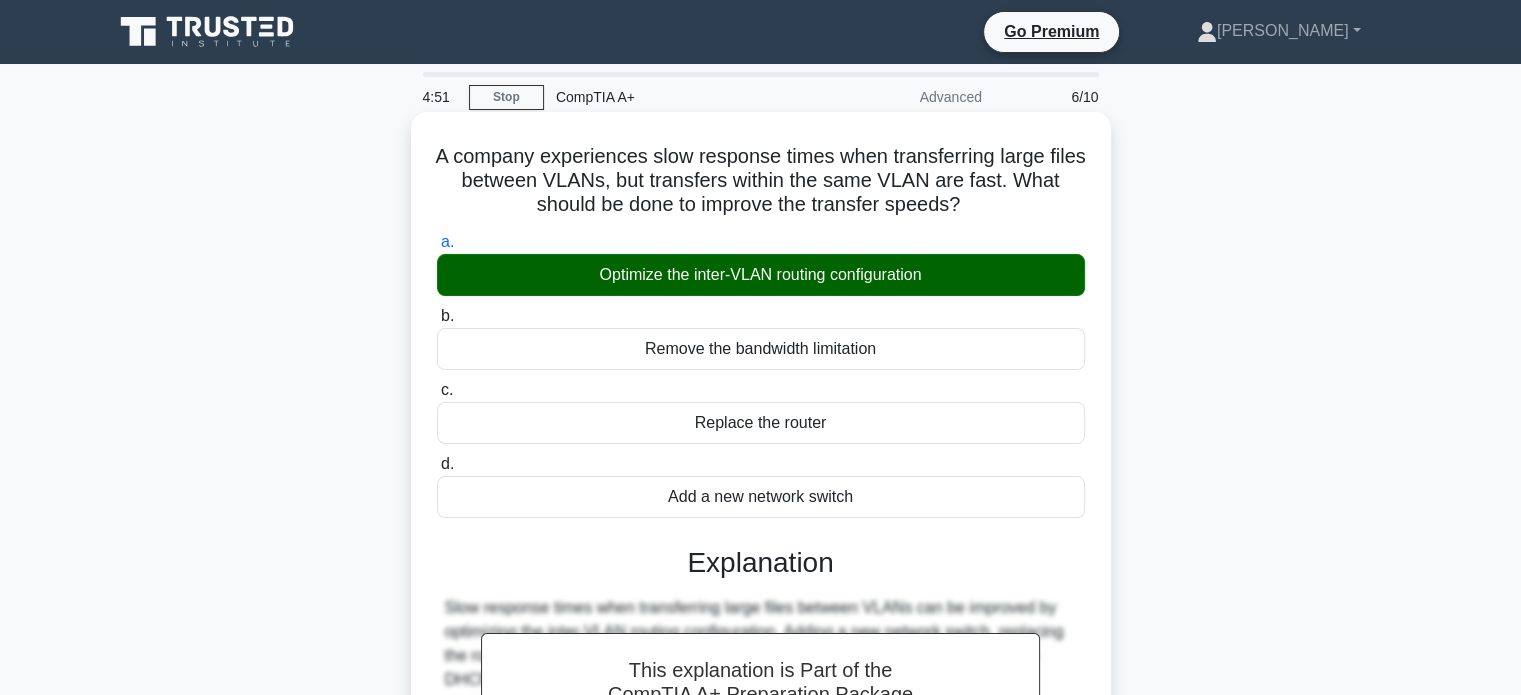 drag, startPoint x: 454, startPoint y: 159, endPoint x: 891, endPoint y: 494, distance: 550.63055 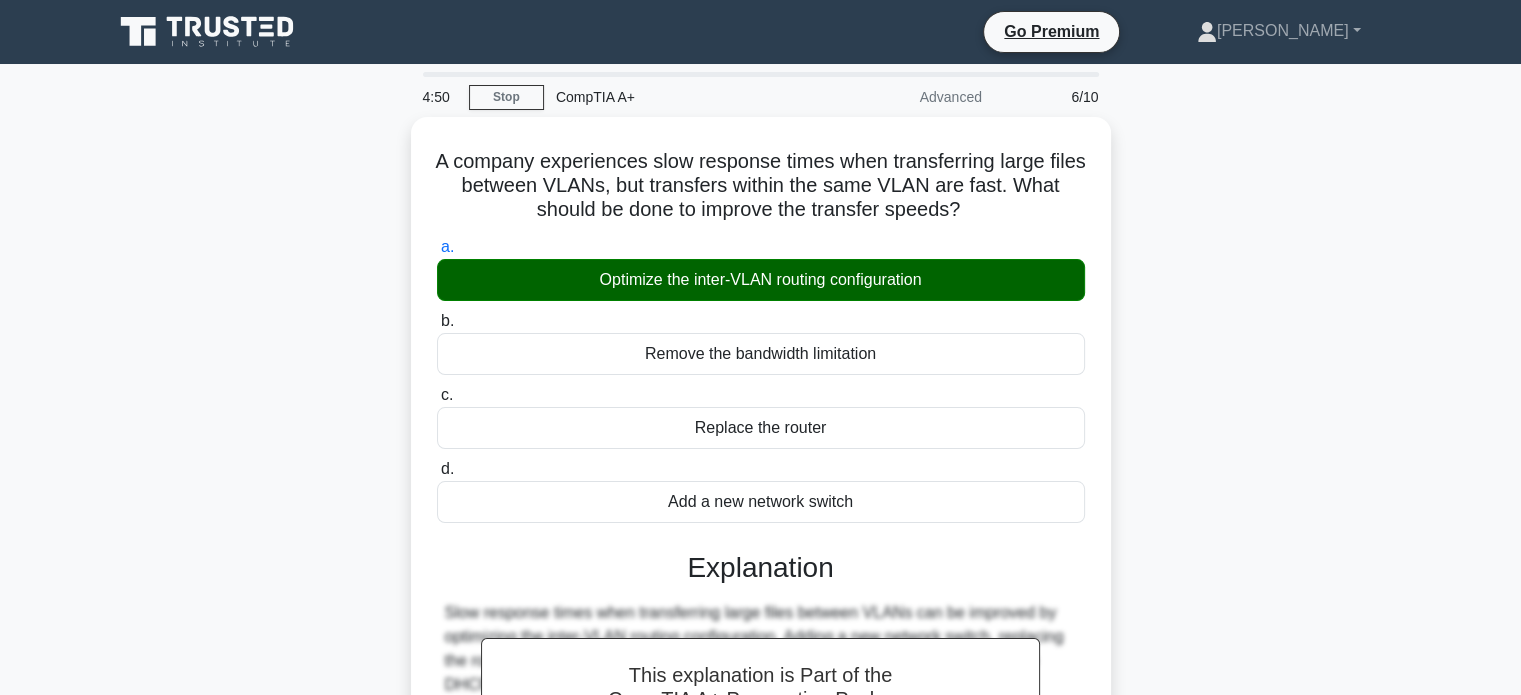copy on "A company experiences slow response times when transferring large files between VLANs, but transfers within the same VLAN are fast. What should be done to improve the transfer speeds?
.spinner_0XTQ{transform-origin:center;animation:spinner_y6GP .75s linear infinite}@keyframes spinner_y6GP{100%{transform:rotate(360deg)}}
a.
Optimize the inter-VLAN routing configuration
b.
Remove the bandwidth limitation
c.
Replace the router
d.
Add a new network switch" 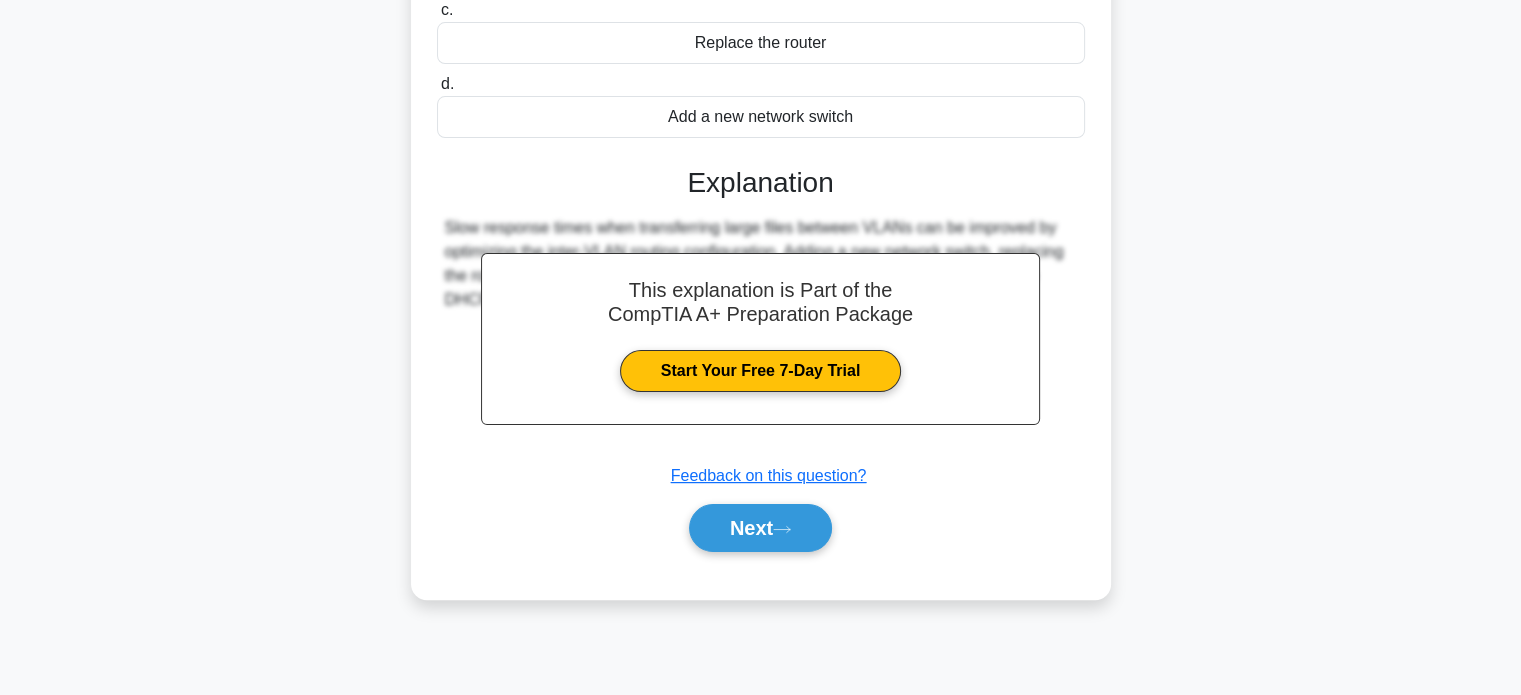 scroll, scrollTop: 385, scrollLeft: 0, axis: vertical 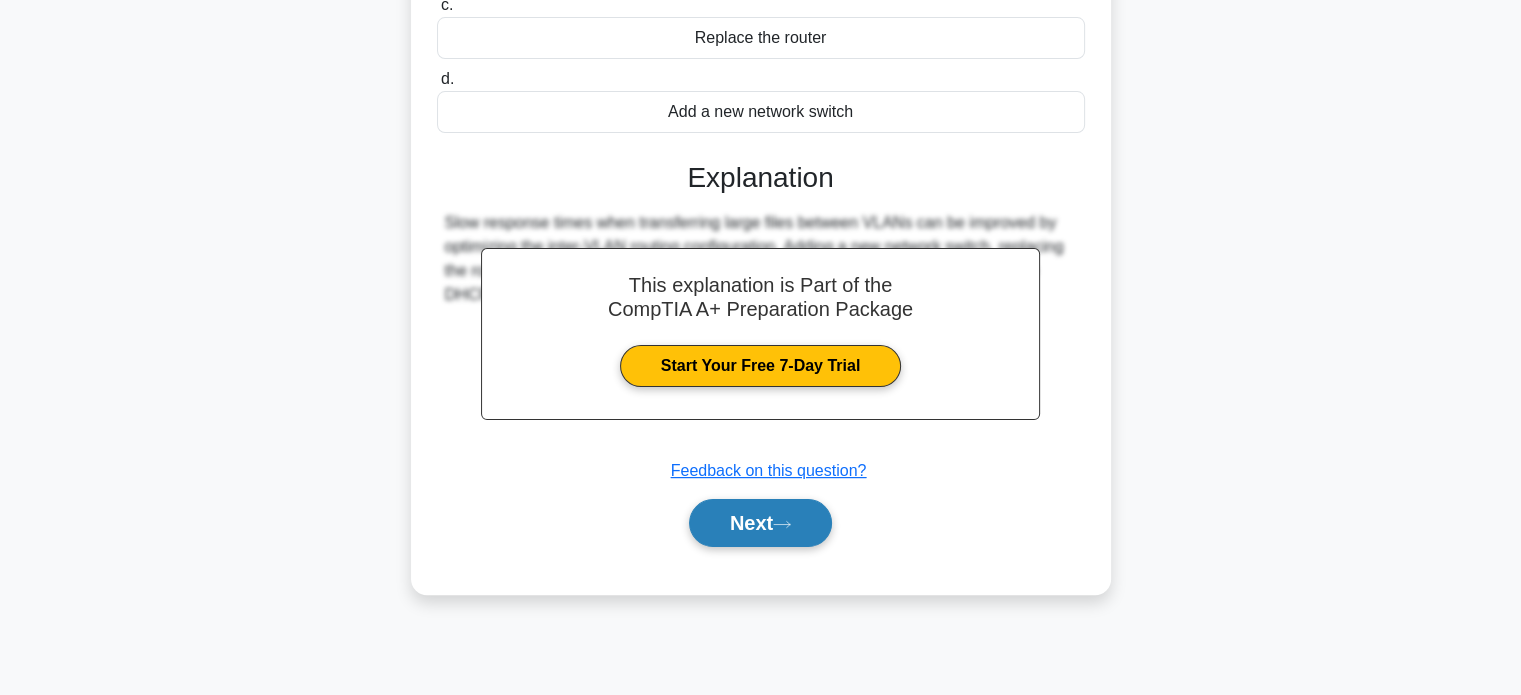 click on "Next" at bounding box center (760, 523) 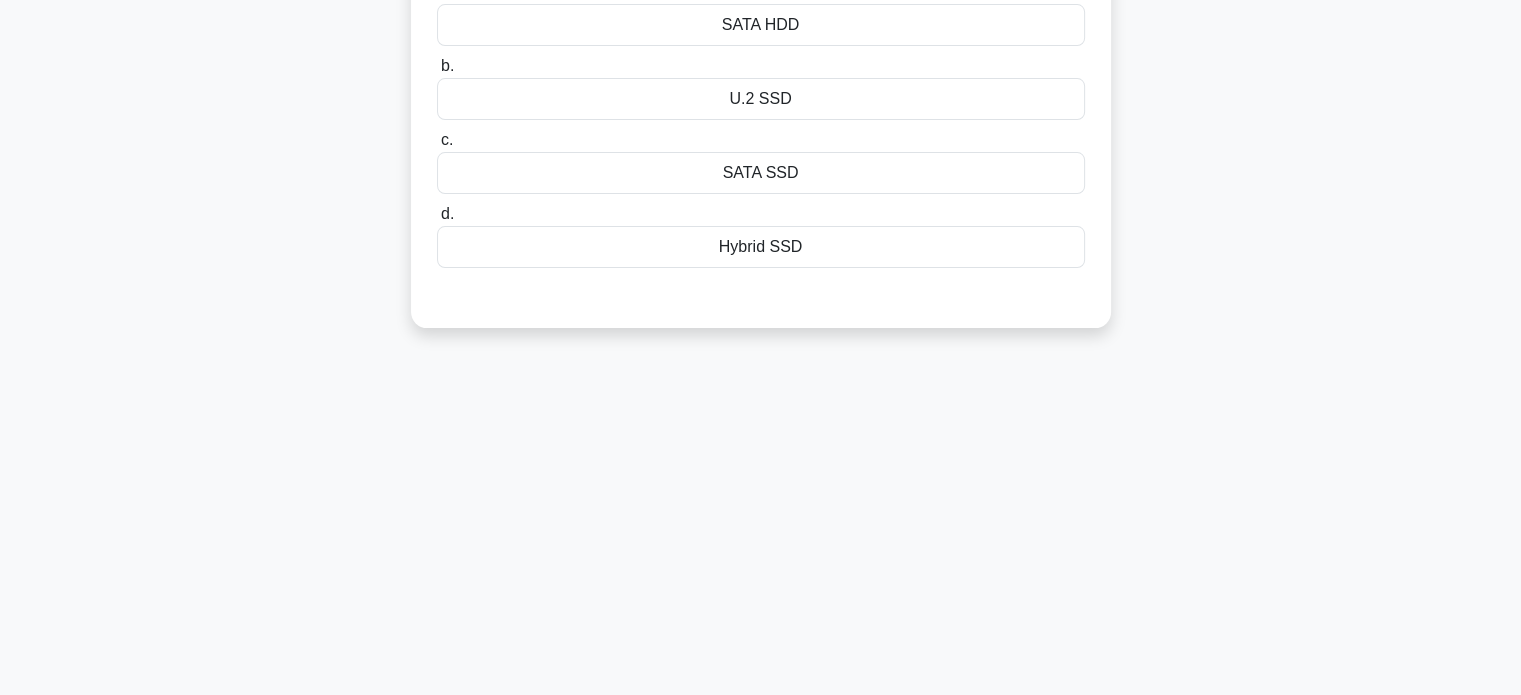 scroll, scrollTop: 85, scrollLeft: 0, axis: vertical 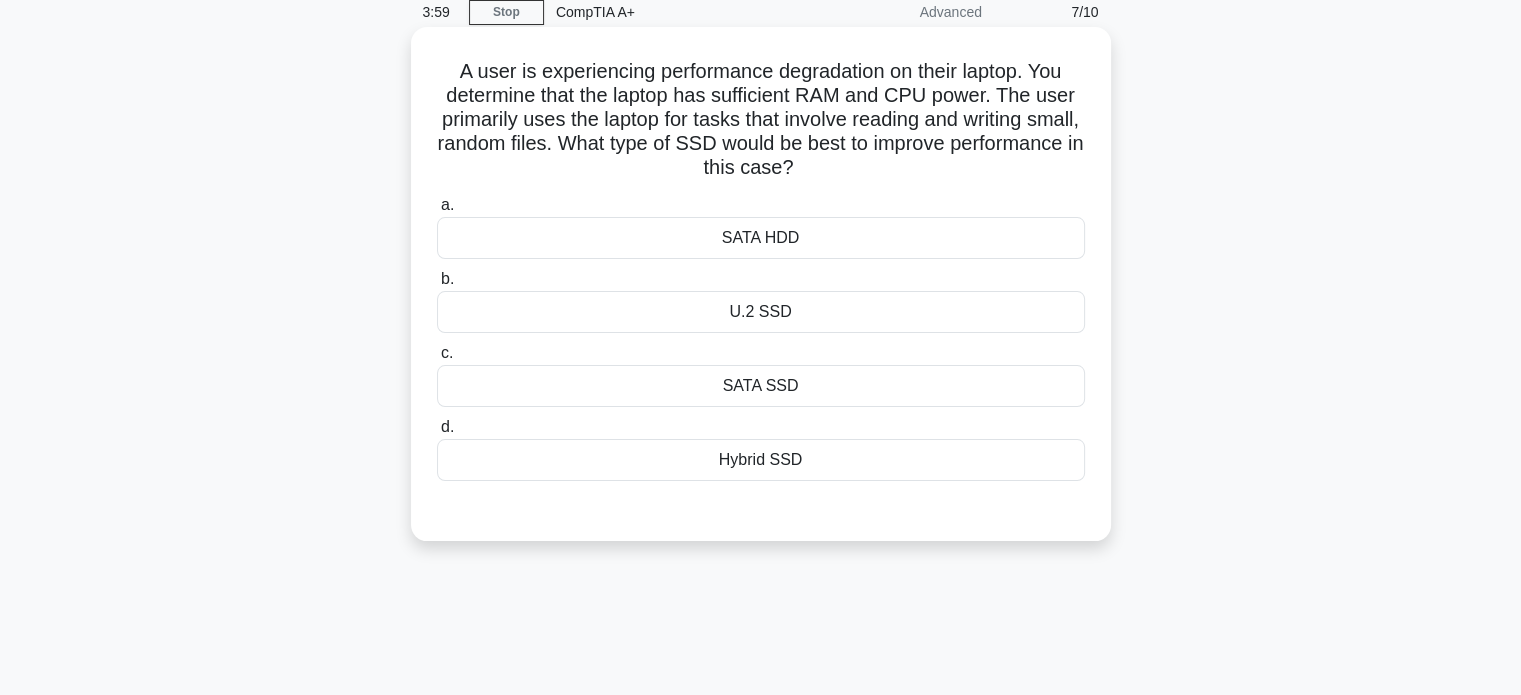 click on "SATA SSD" at bounding box center [761, 386] 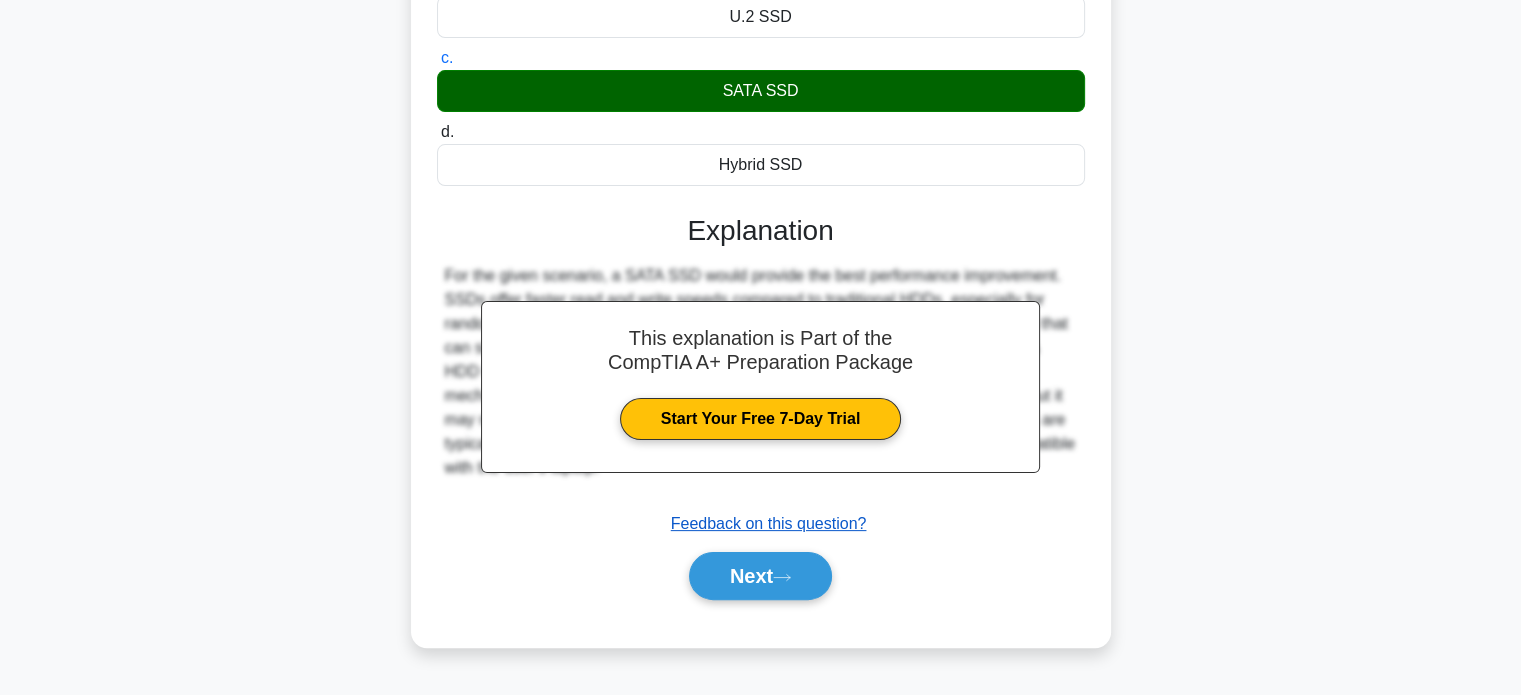 scroll, scrollTop: 385, scrollLeft: 0, axis: vertical 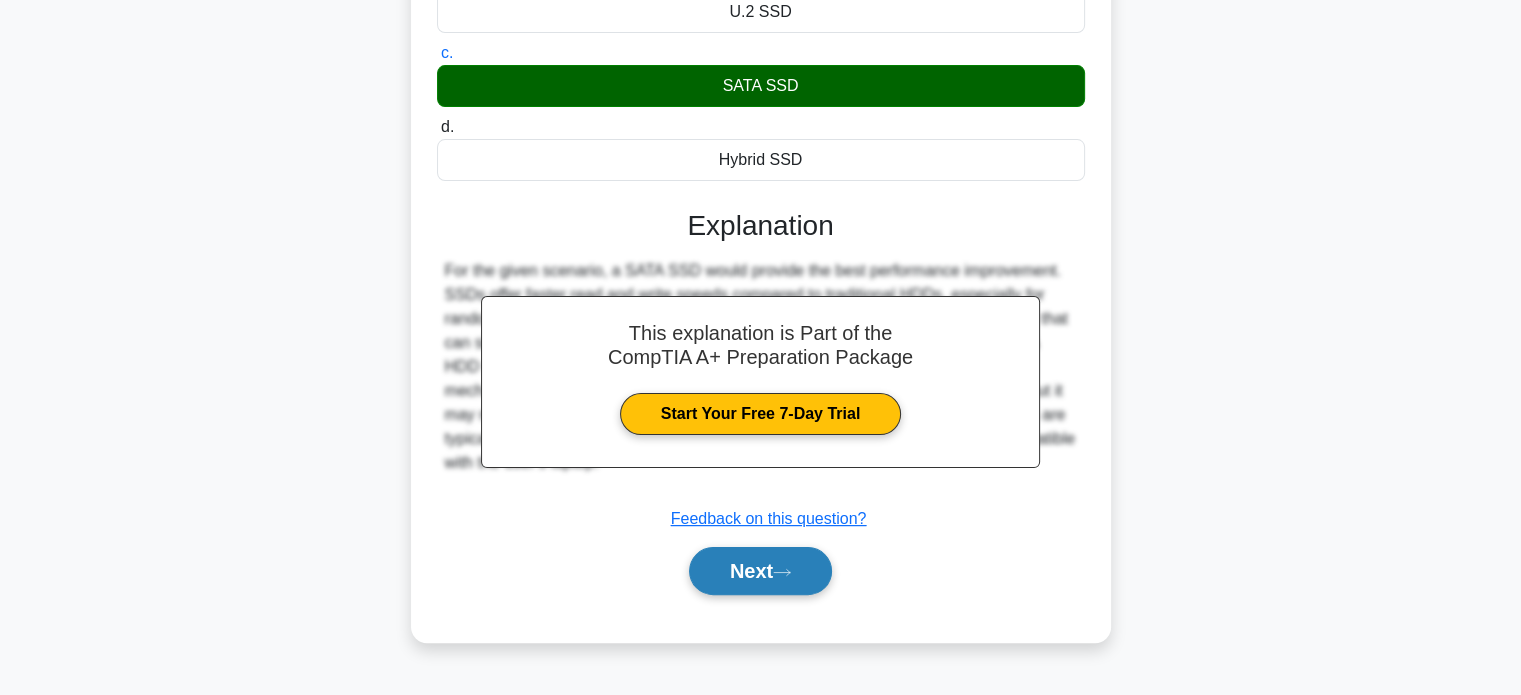click on "Next" at bounding box center [760, 571] 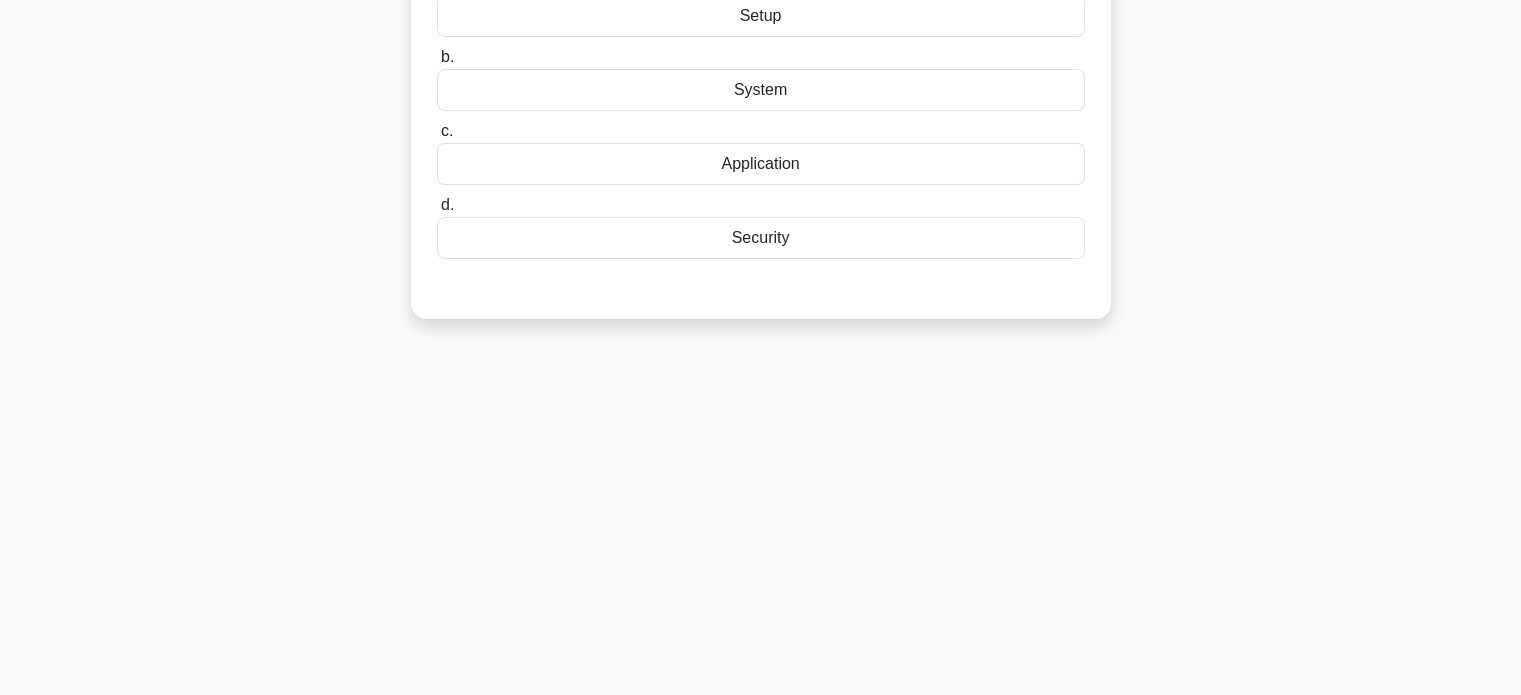 scroll, scrollTop: 0, scrollLeft: 0, axis: both 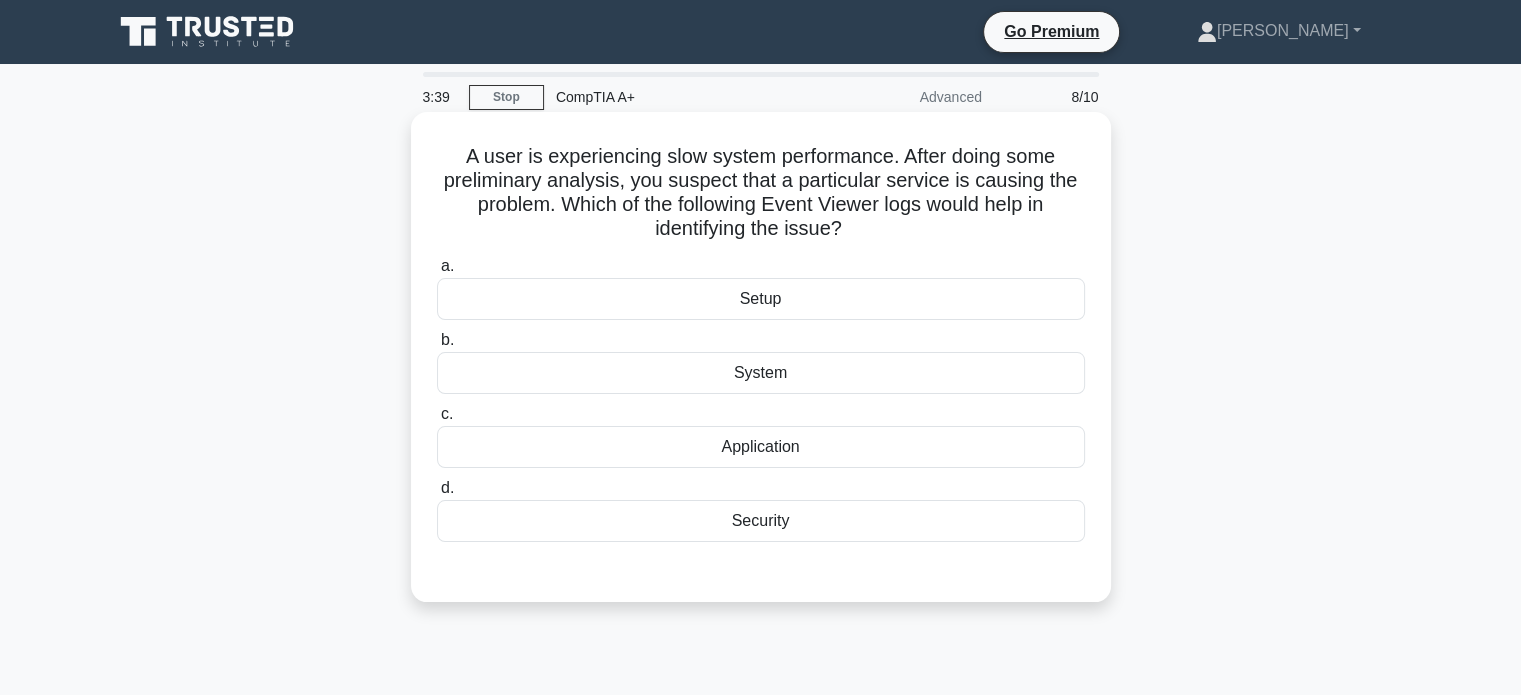 click on "Application" at bounding box center (761, 447) 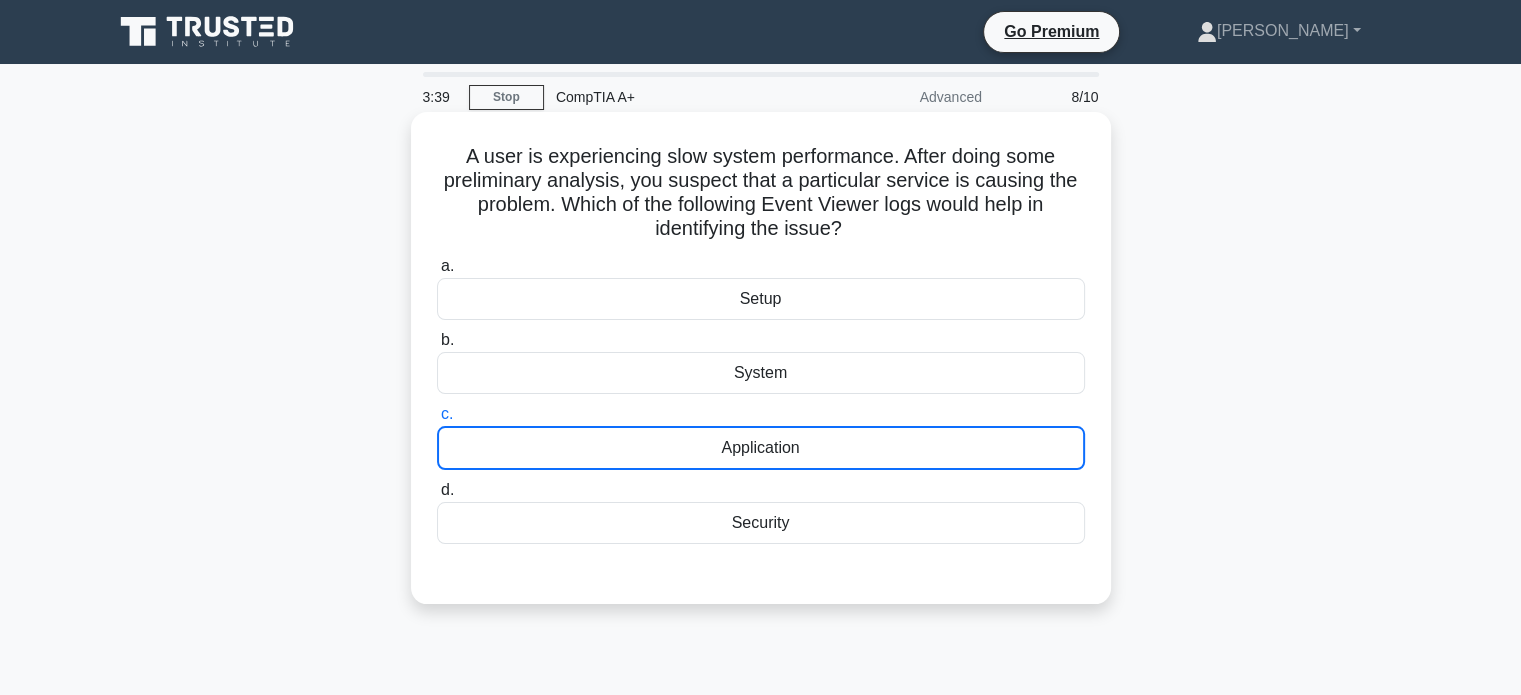 click on "Application" at bounding box center (761, 448) 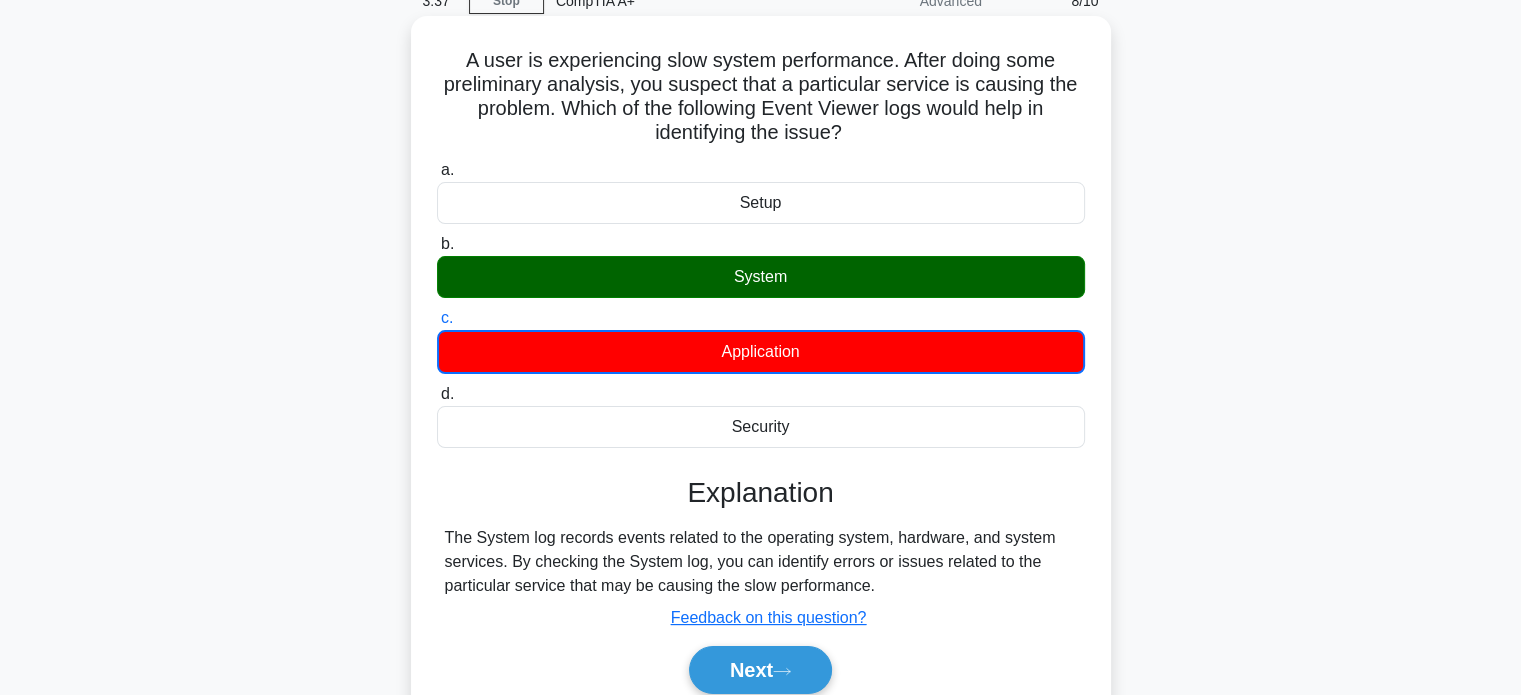 scroll, scrollTop: 100, scrollLeft: 0, axis: vertical 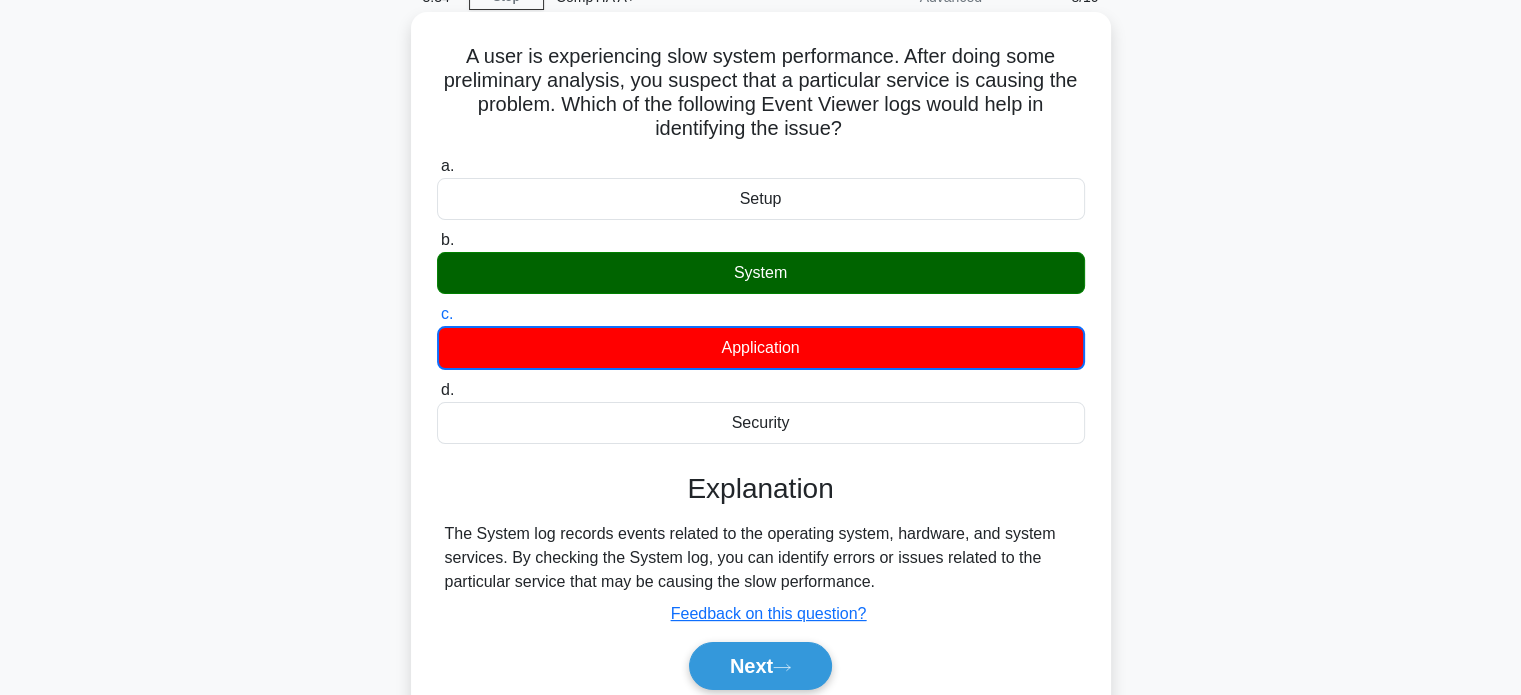 click on "Security" at bounding box center [761, 423] 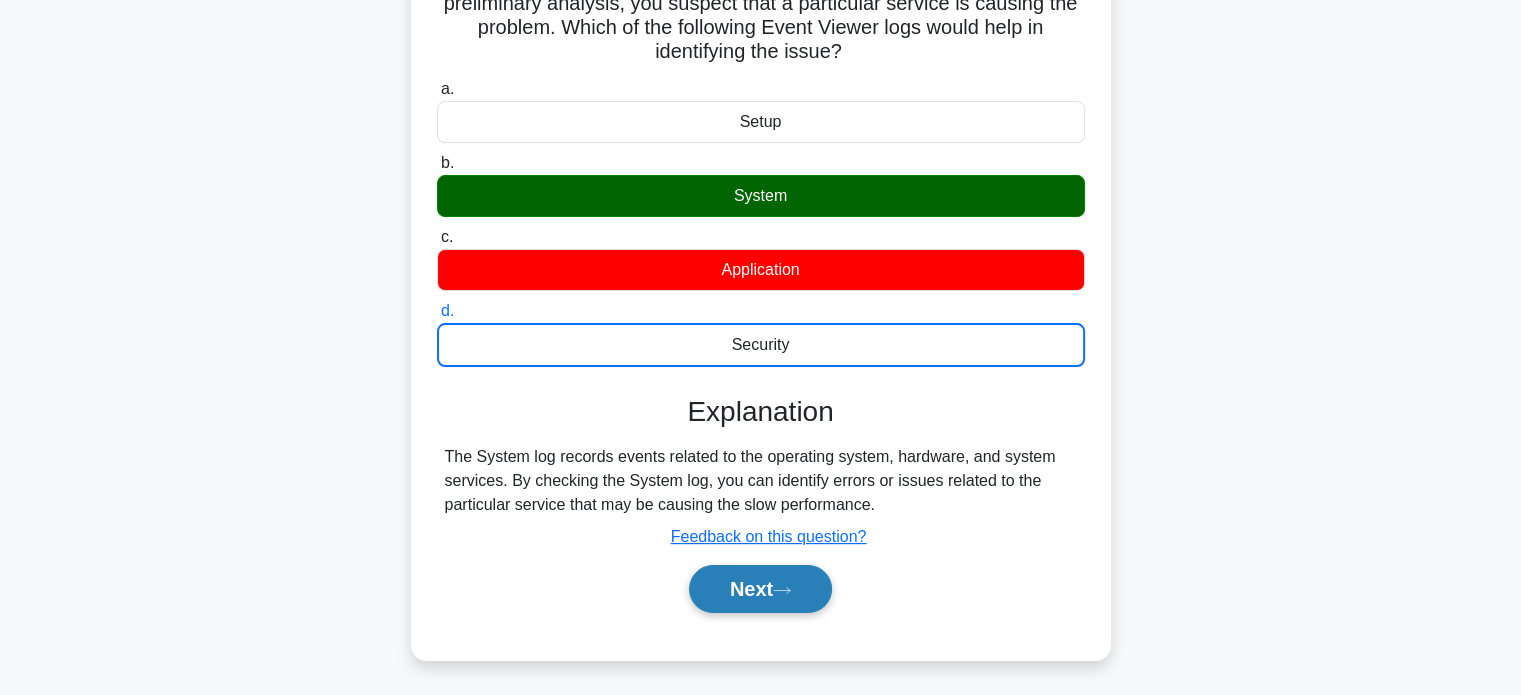 scroll, scrollTop: 200, scrollLeft: 0, axis: vertical 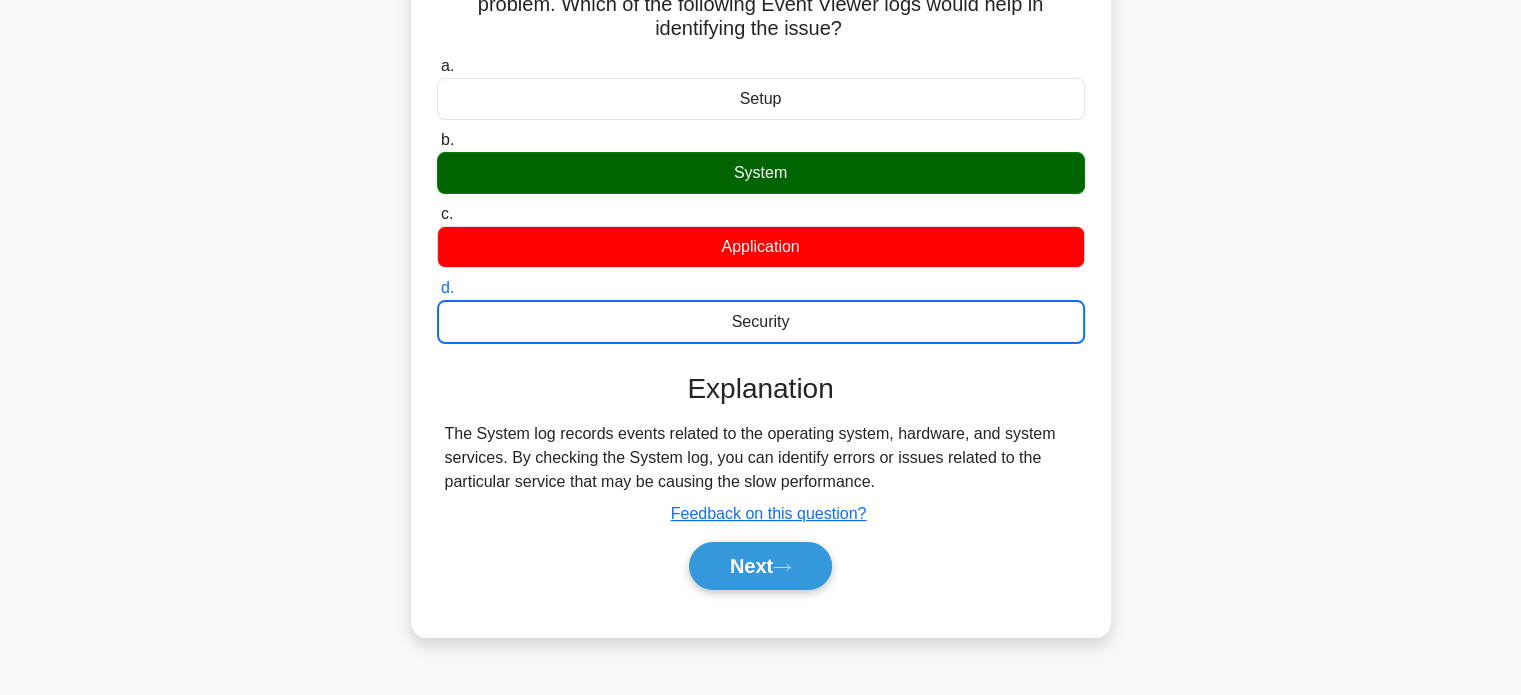 click on "Next" at bounding box center (761, 566) 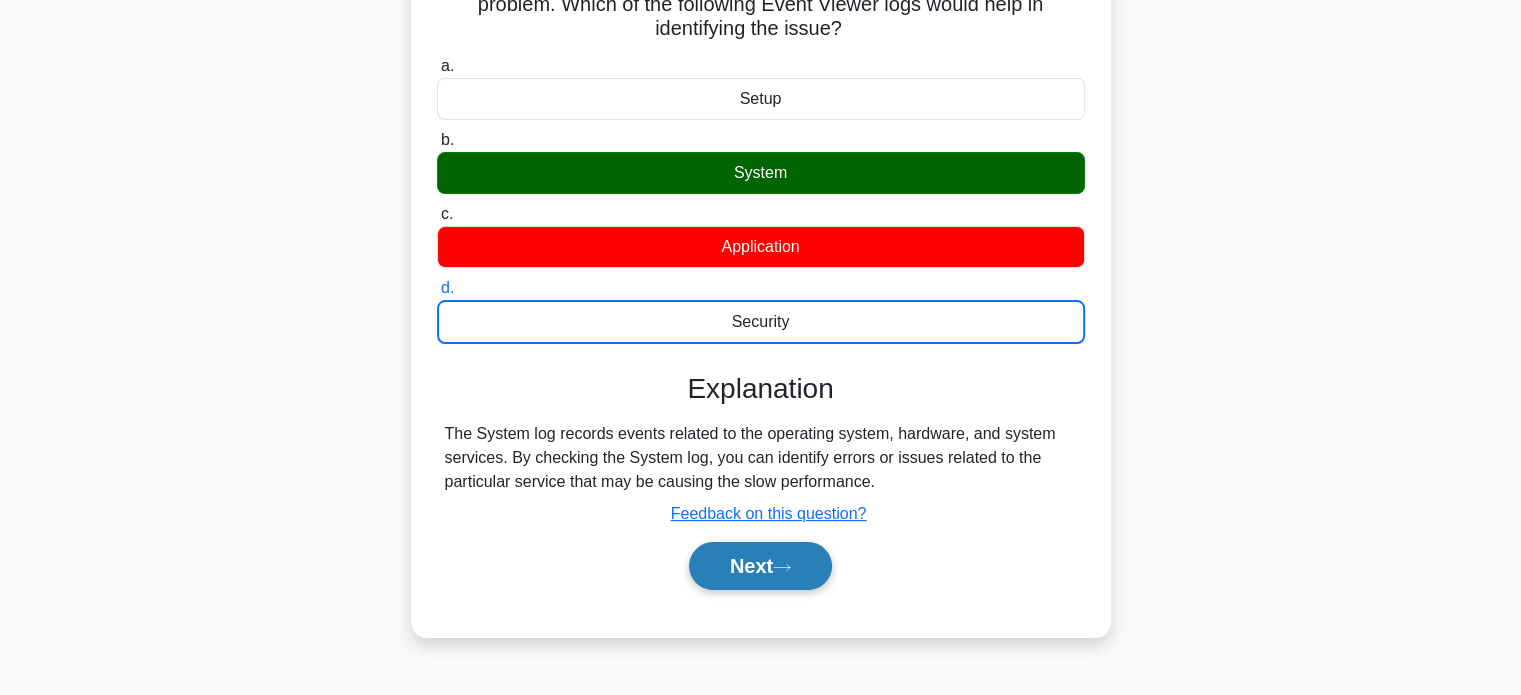 click on "Next" at bounding box center [760, 566] 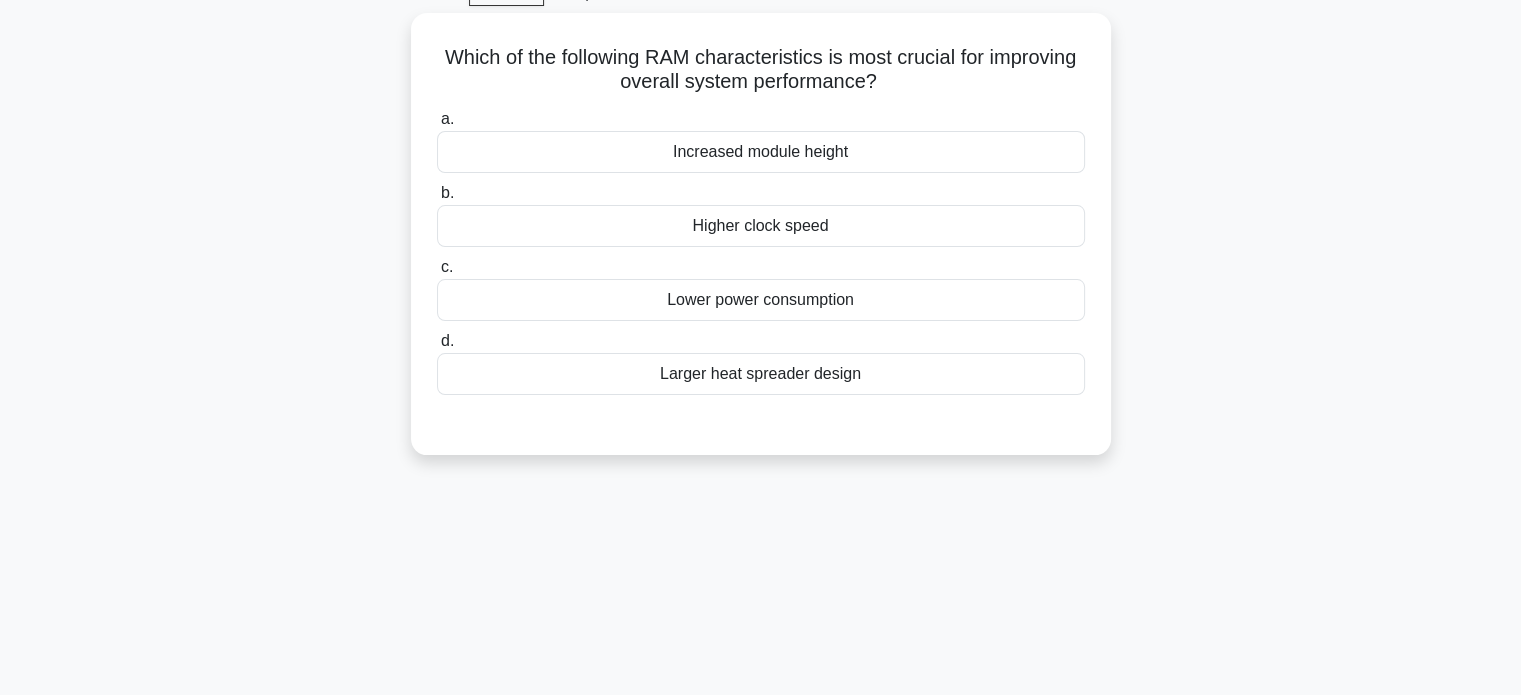 scroll, scrollTop: 100, scrollLeft: 0, axis: vertical 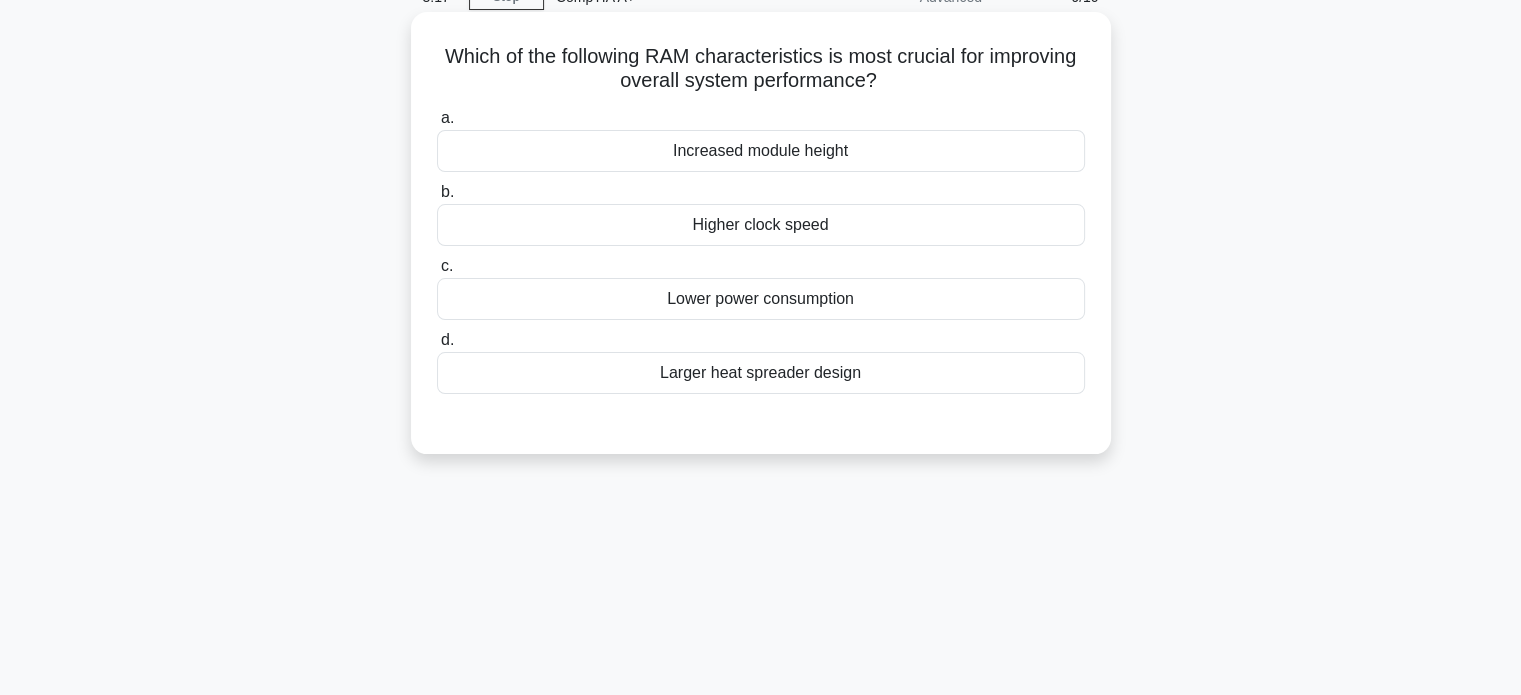 click on "Higher clock speed" at bounding box center (761, 225) 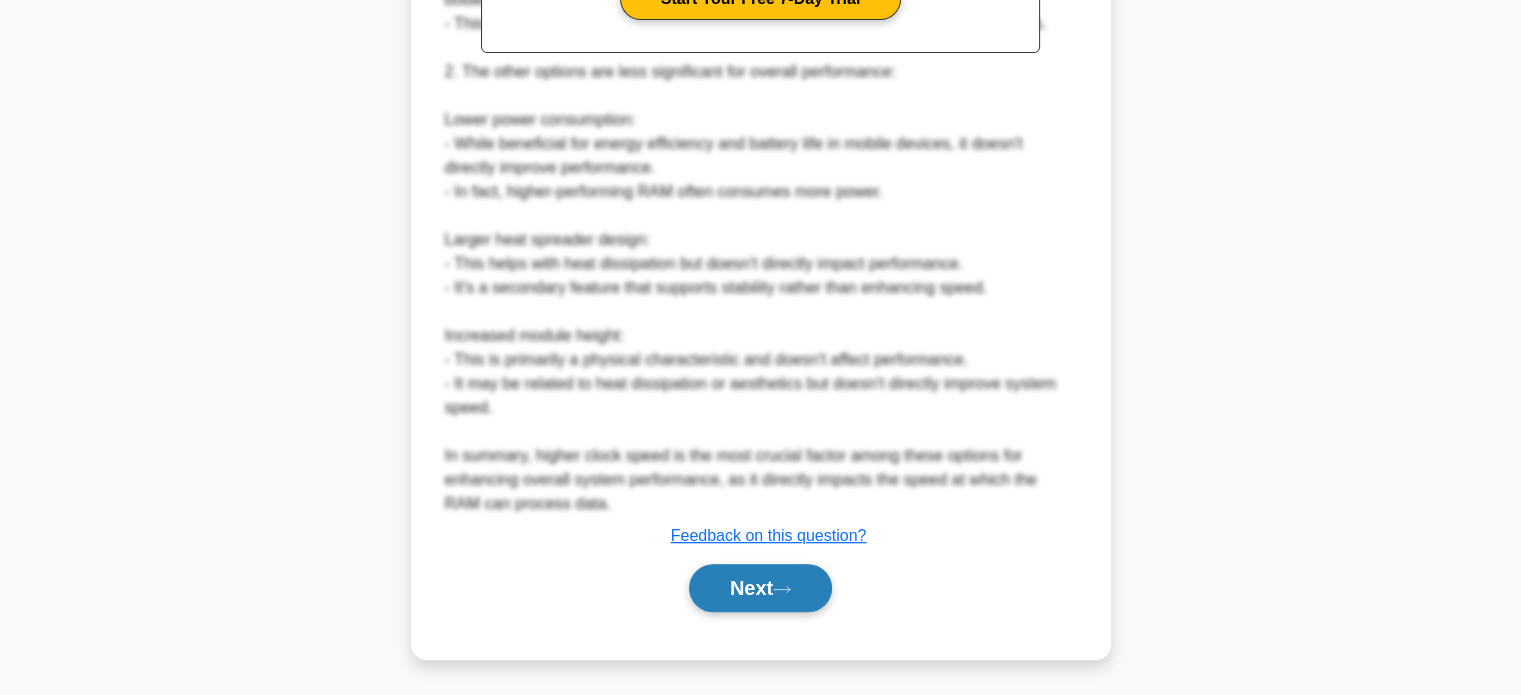 click on "Next" at bounding box center [760, 588] 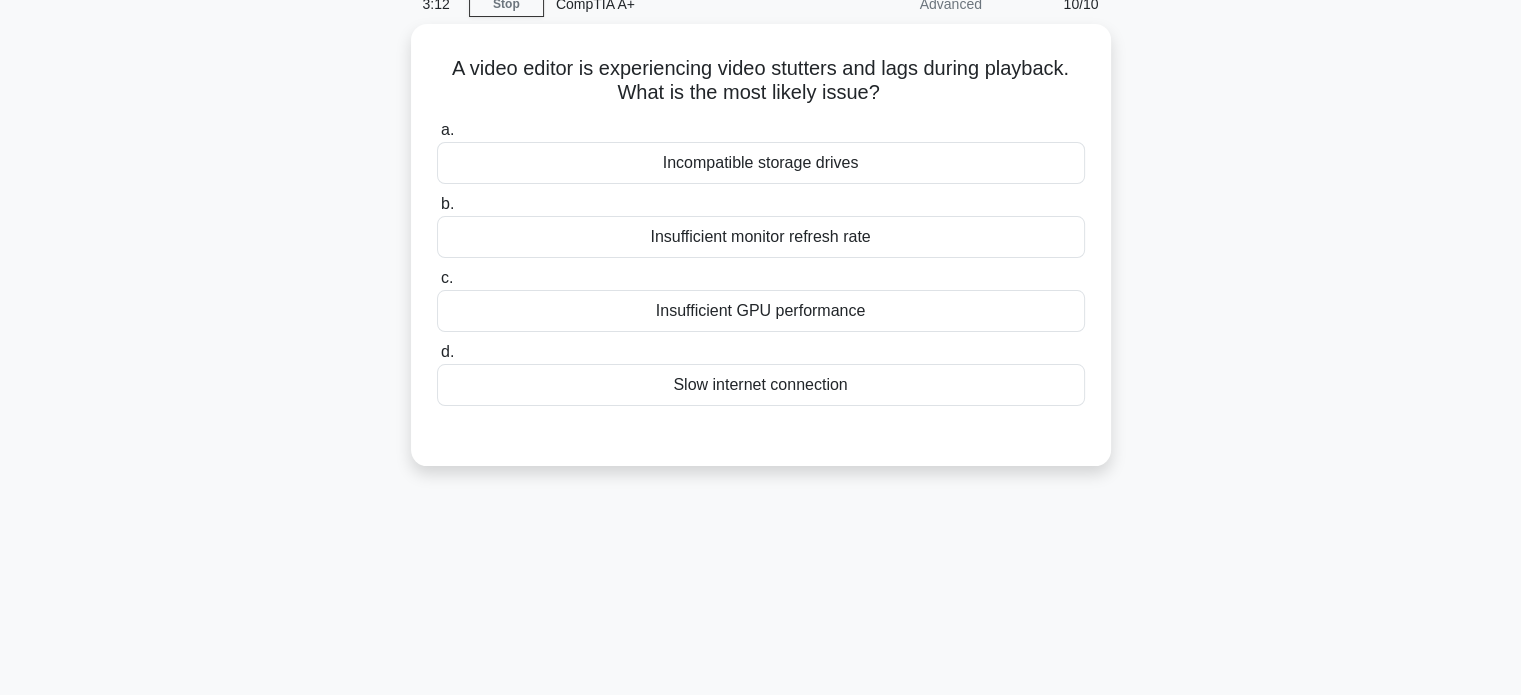 scroll, scrollTop: 85, scrollLeft: 0, axis: vertical 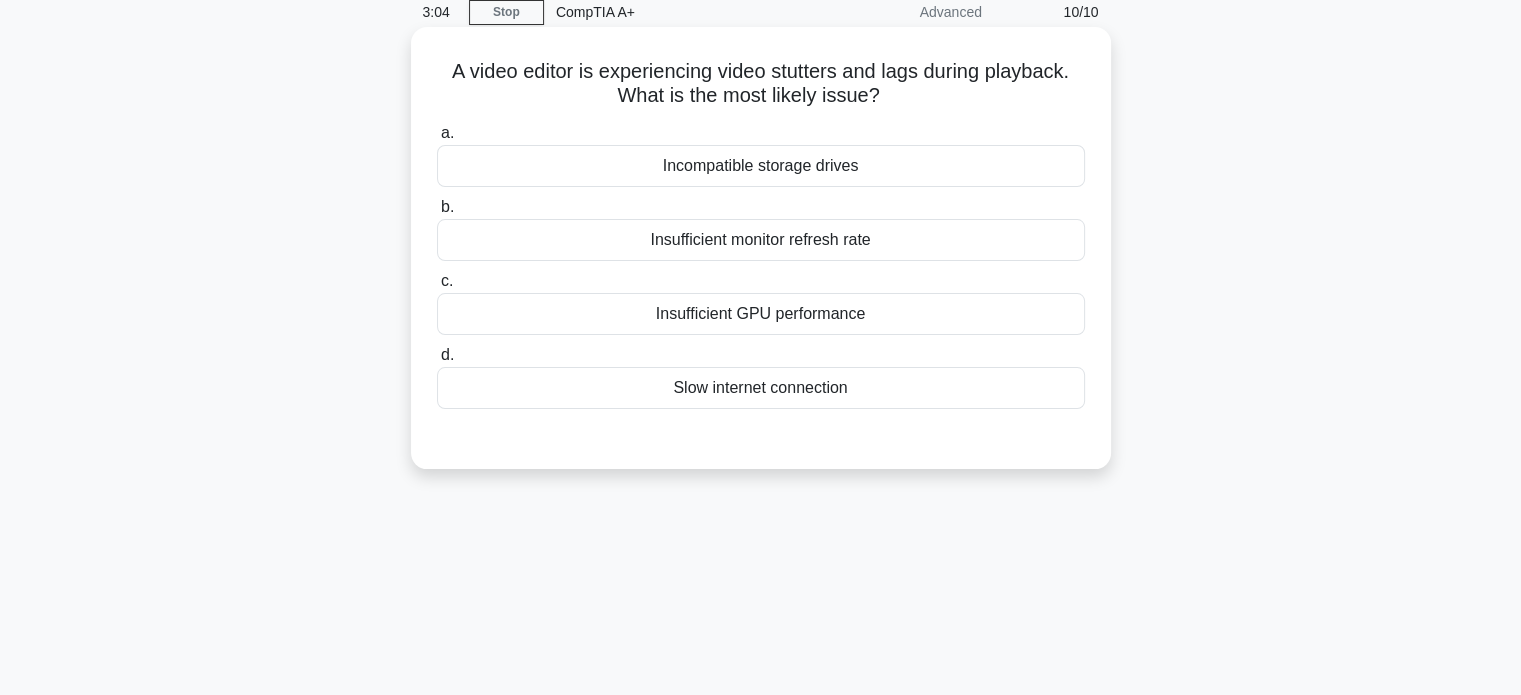 click on "Insufficient GPU performance" at bounding box center [761, 314] 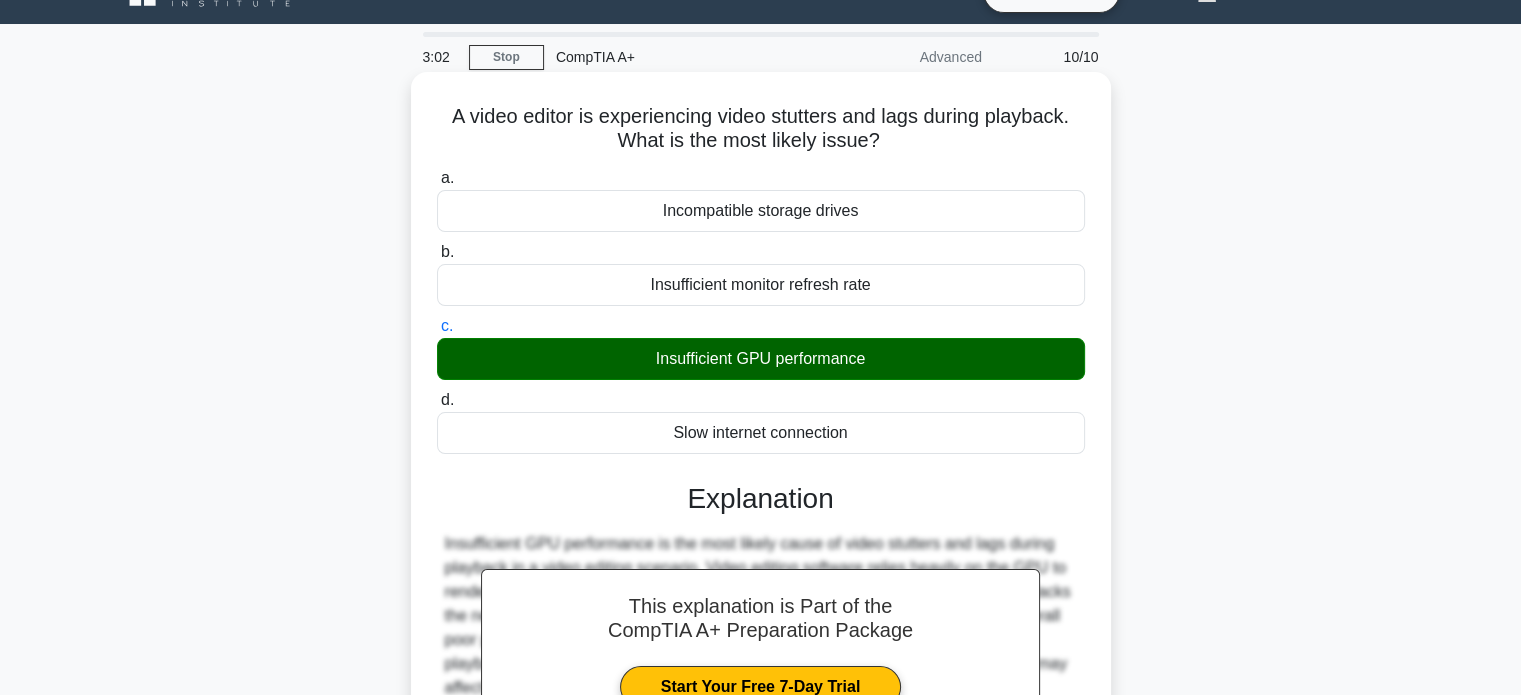 scroll, scrollTop: 385, scrollLeft: 0, axis: vertical 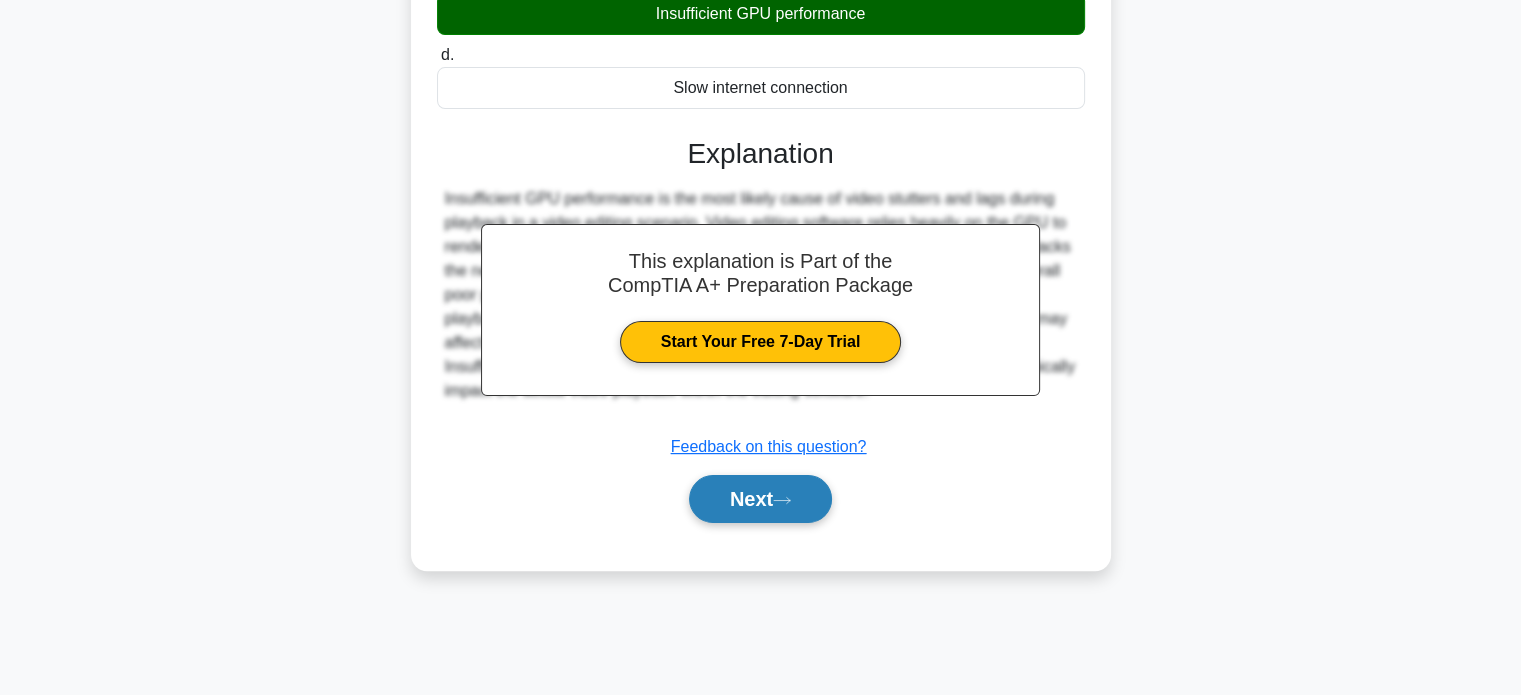 click 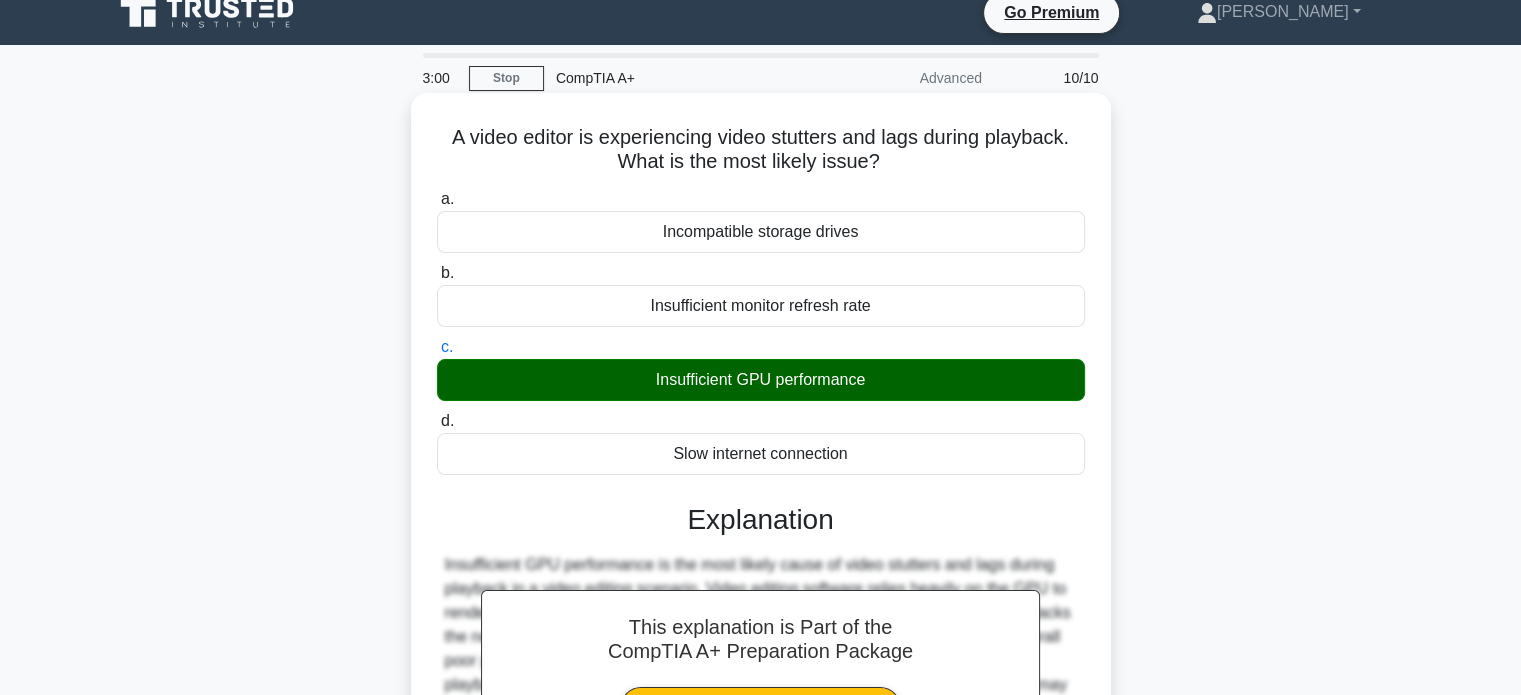 scroll, scrollTop: 0, scrollLeft: 0, axis: both 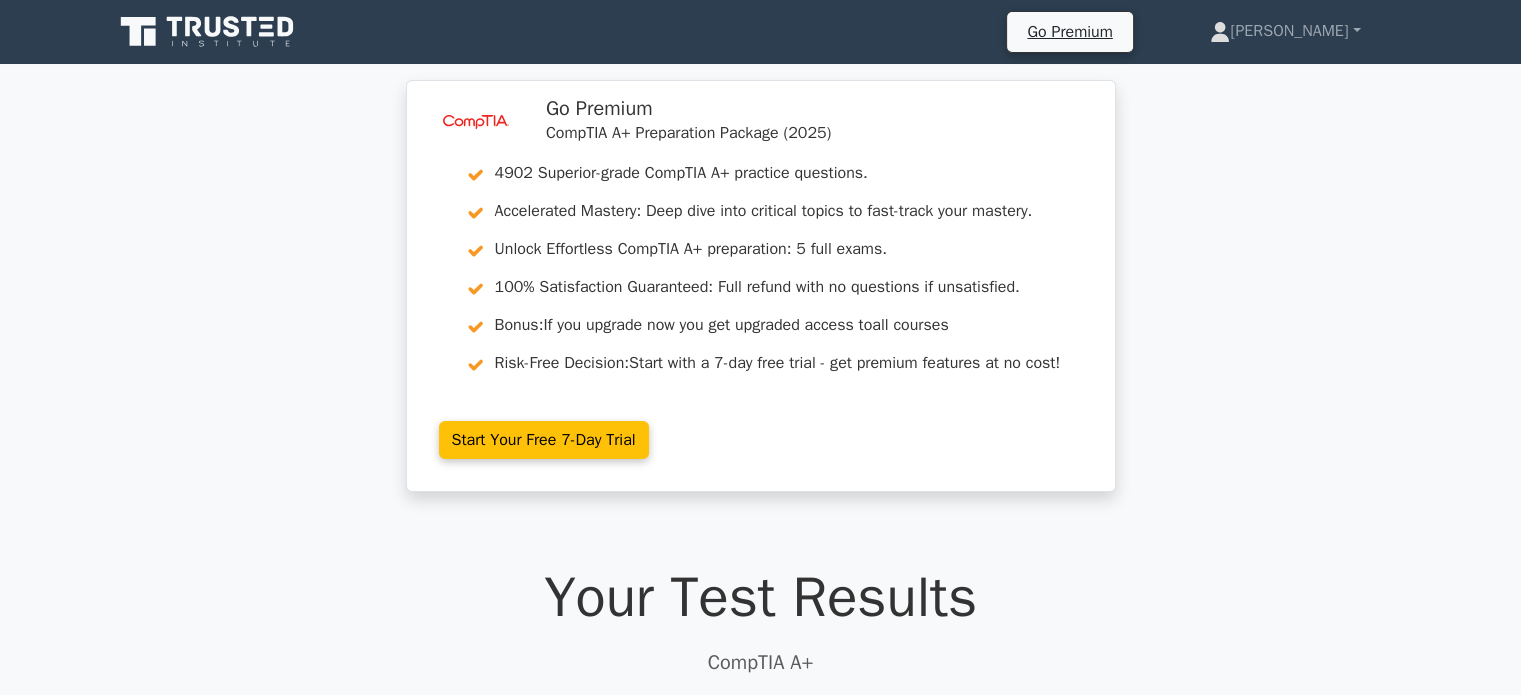 click 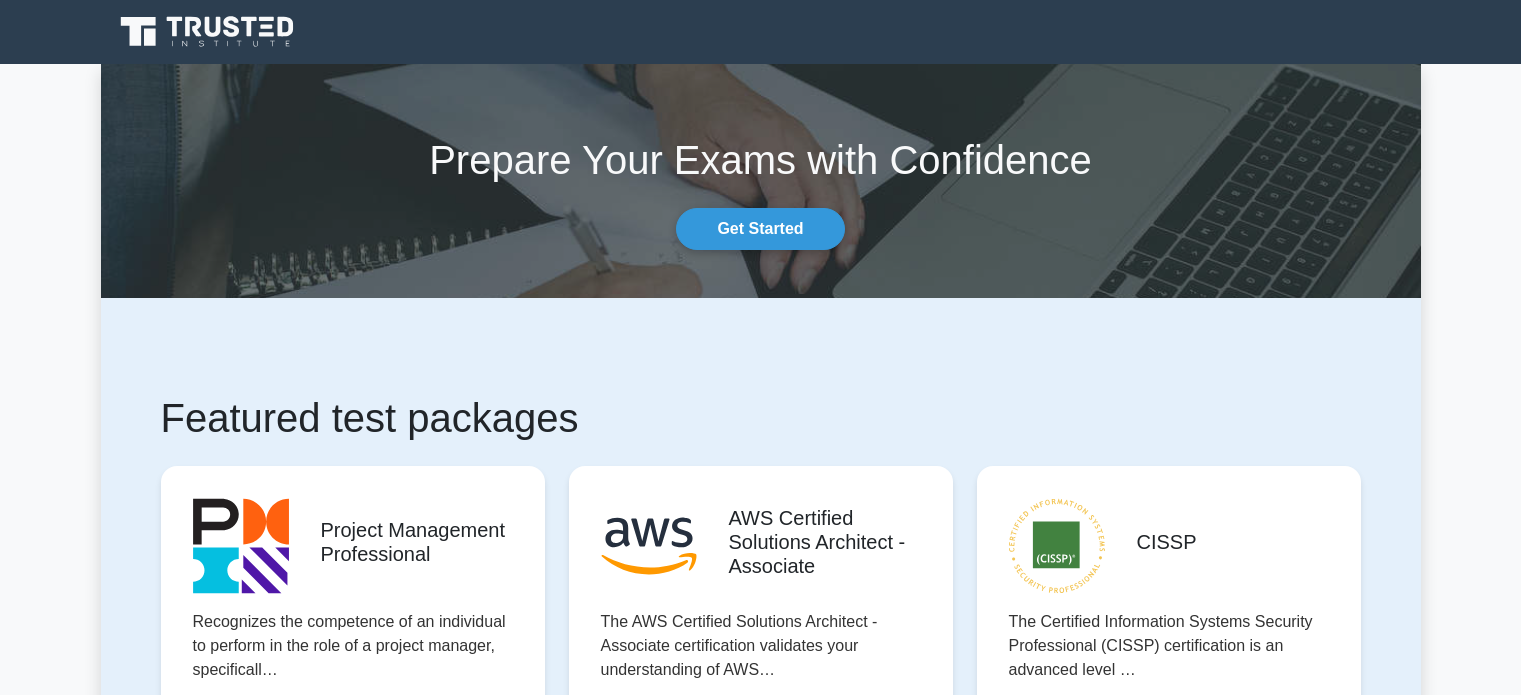 scroll, scrollTop: 0, scrollLeft: 0, axis: both 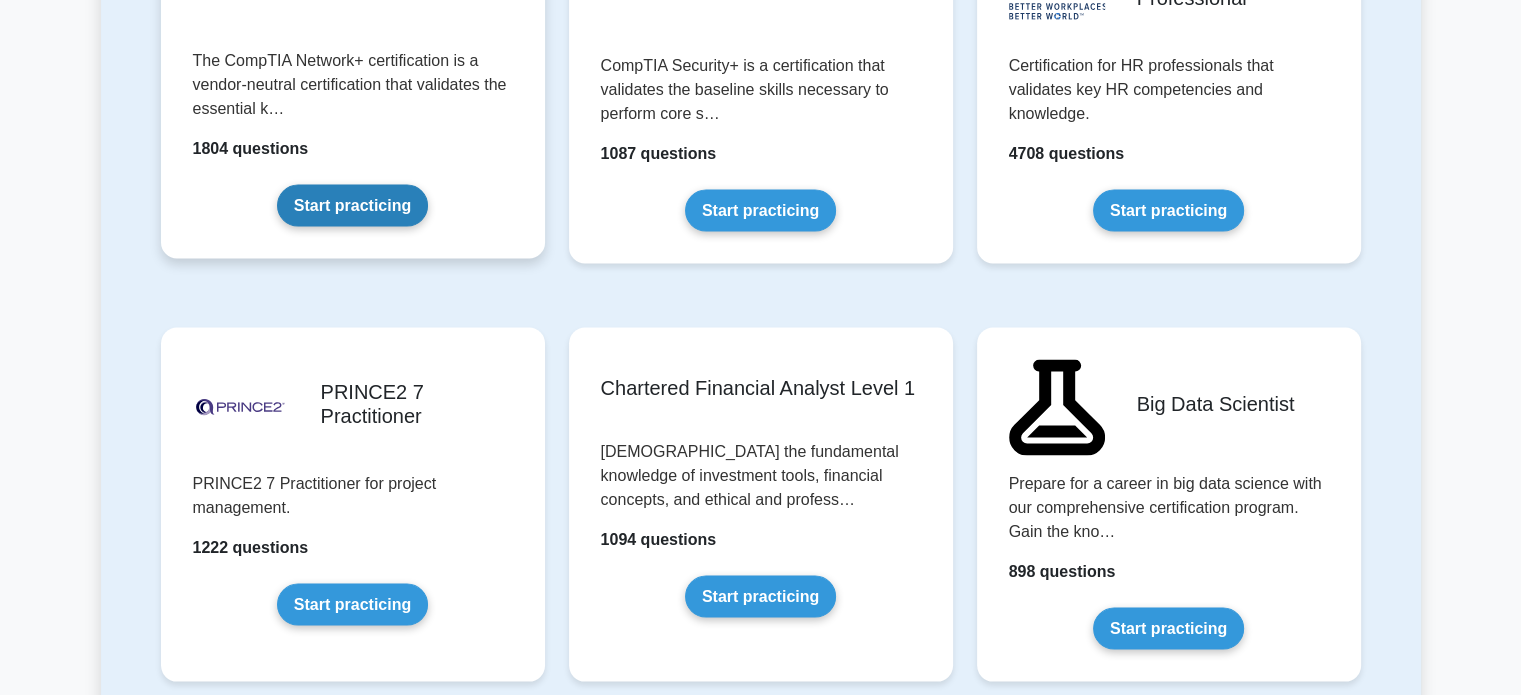 click on "Start practicing" at bounding box center (352, 206) 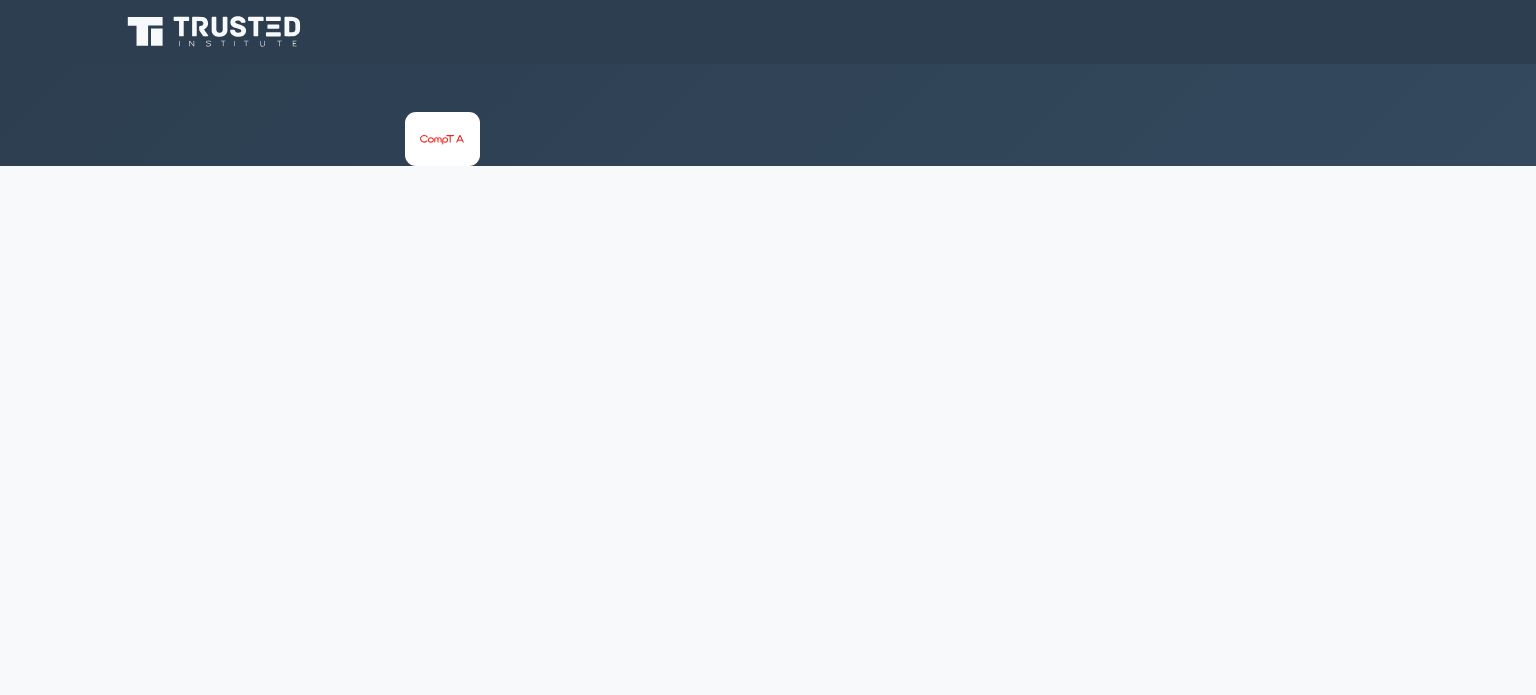 scroll, scrollTop: 0, scrollLeft: 0, axis: both 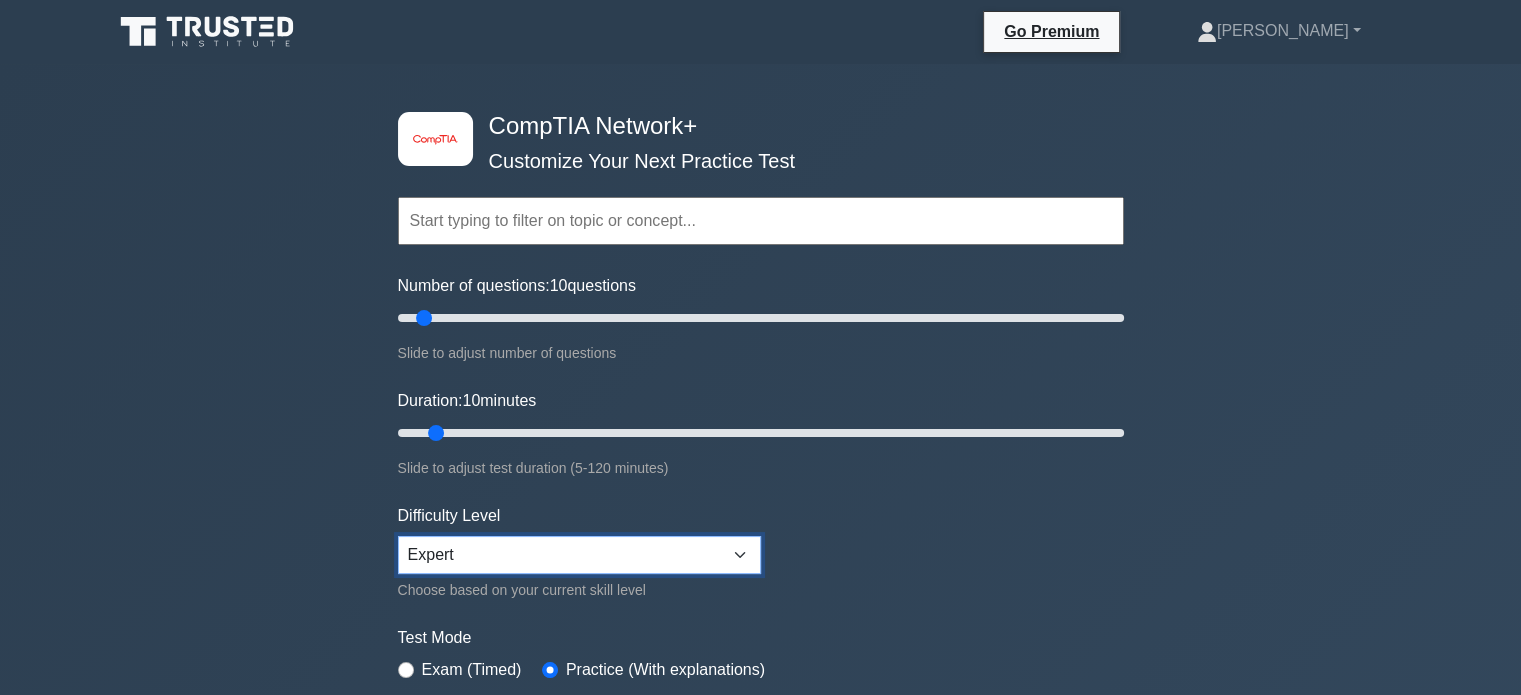click on "Beginner
Intermediate
Expert" at bounding box center (579, 555) 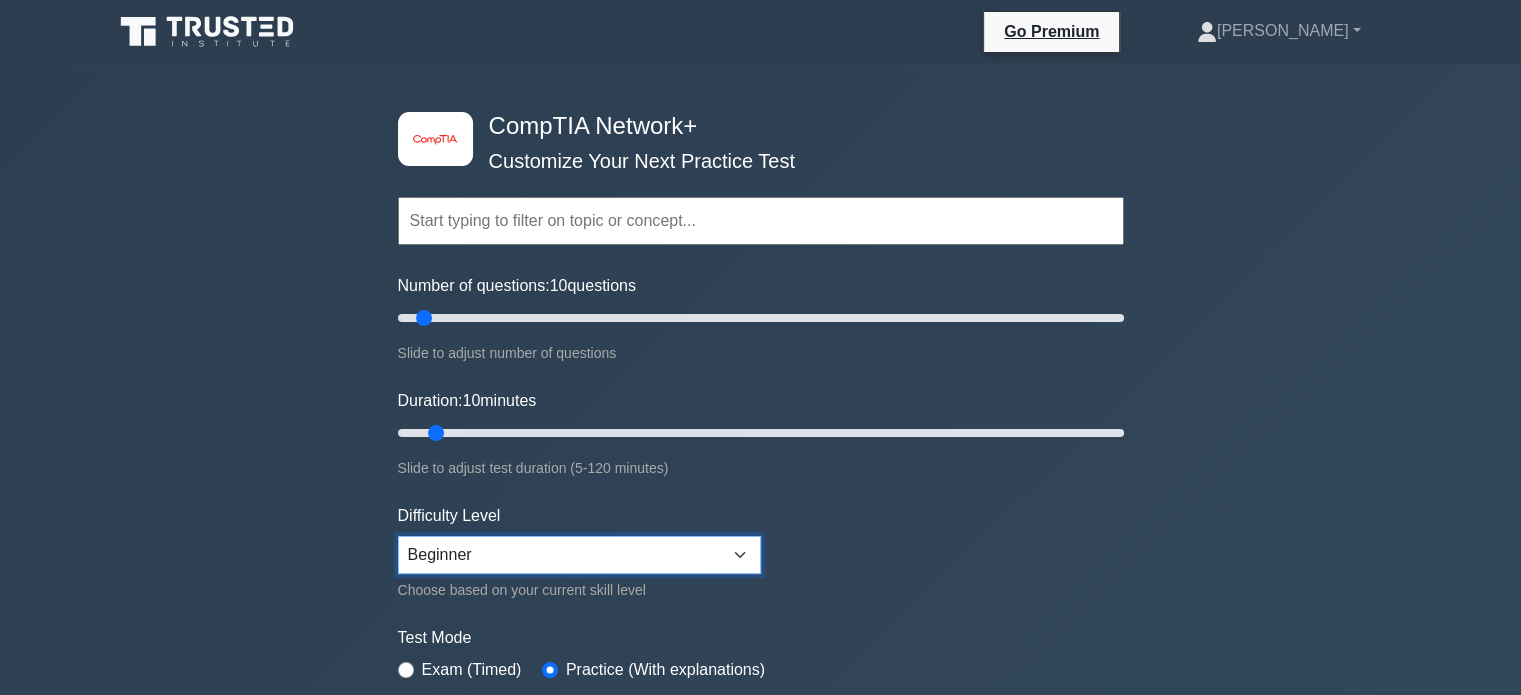 click on "Beginner
Intermediate
Expert" at bounding box center [579, 555] 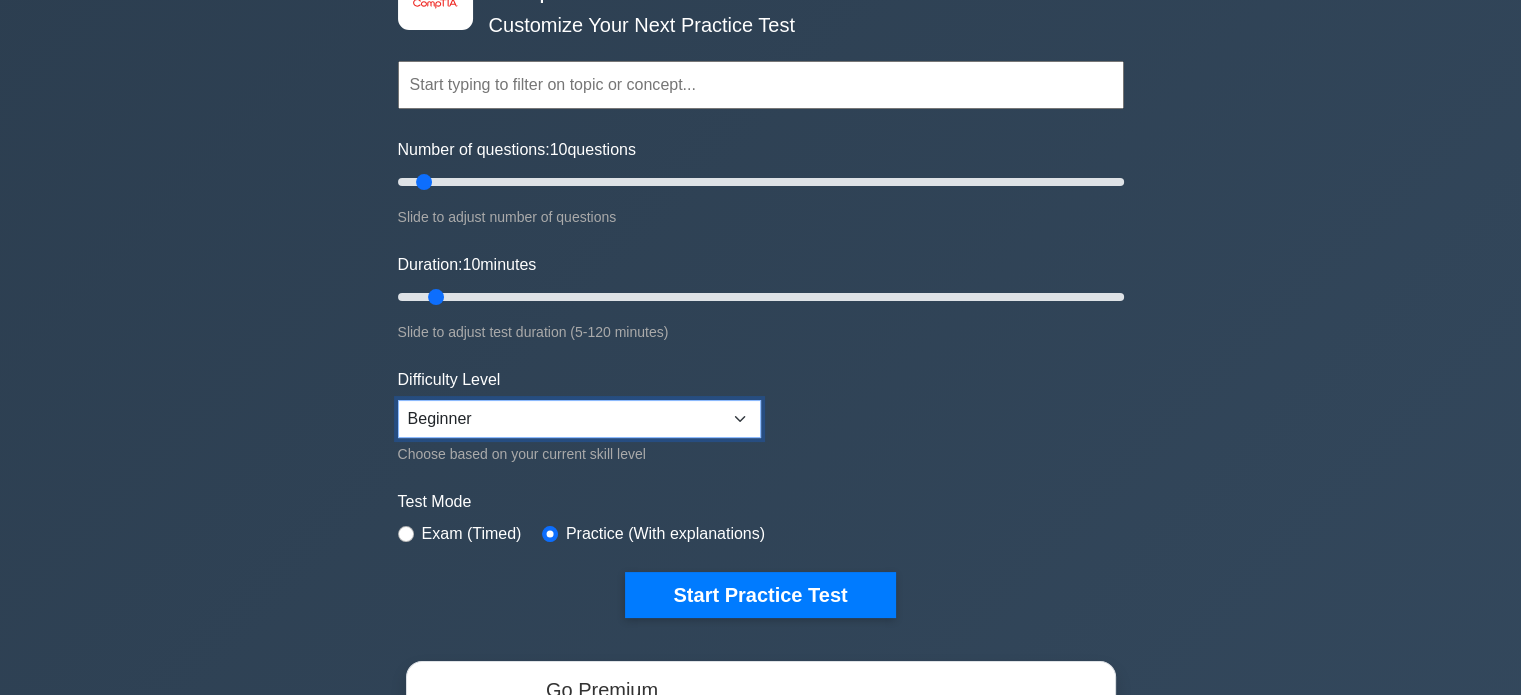 scroll, scrollTop: 400, scrollLeft: 0, axis: vertical 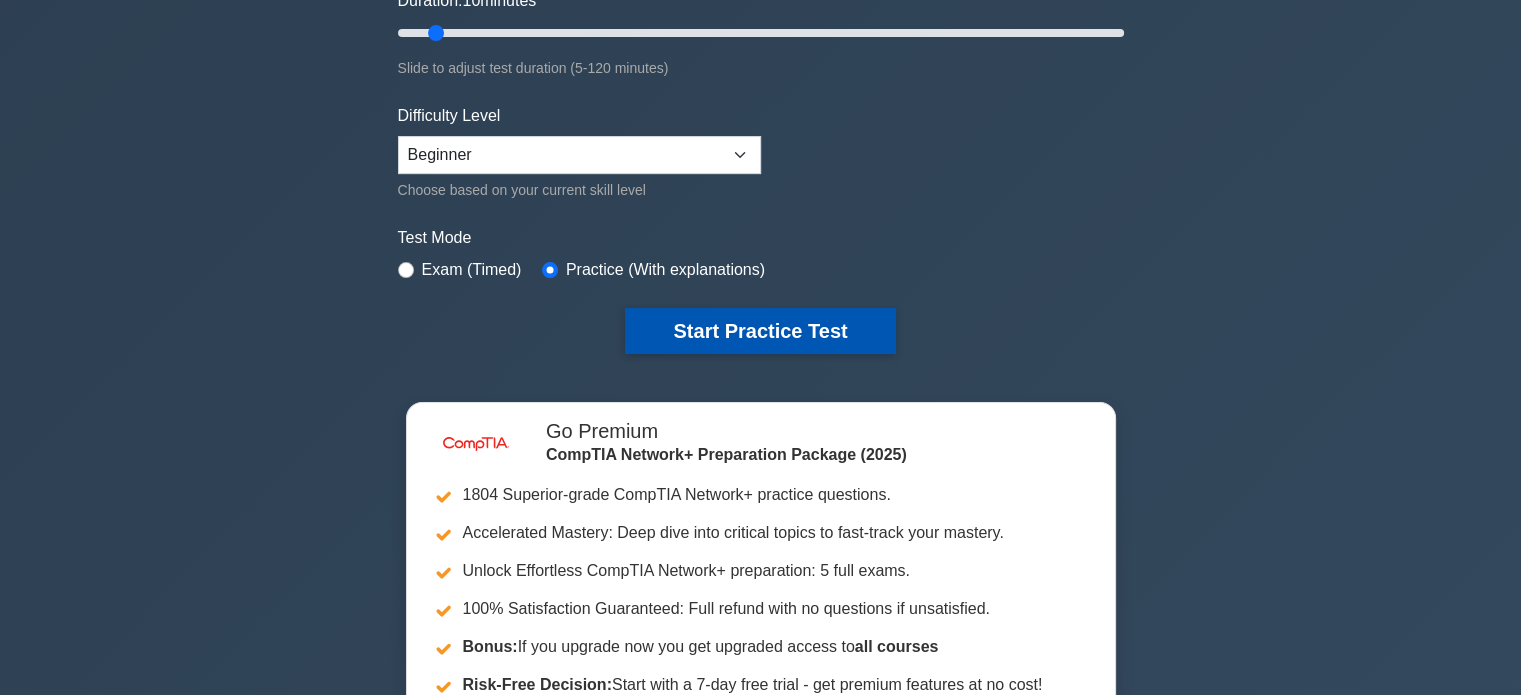 click on "Start Practice Test" at bounding box center (760, 331) 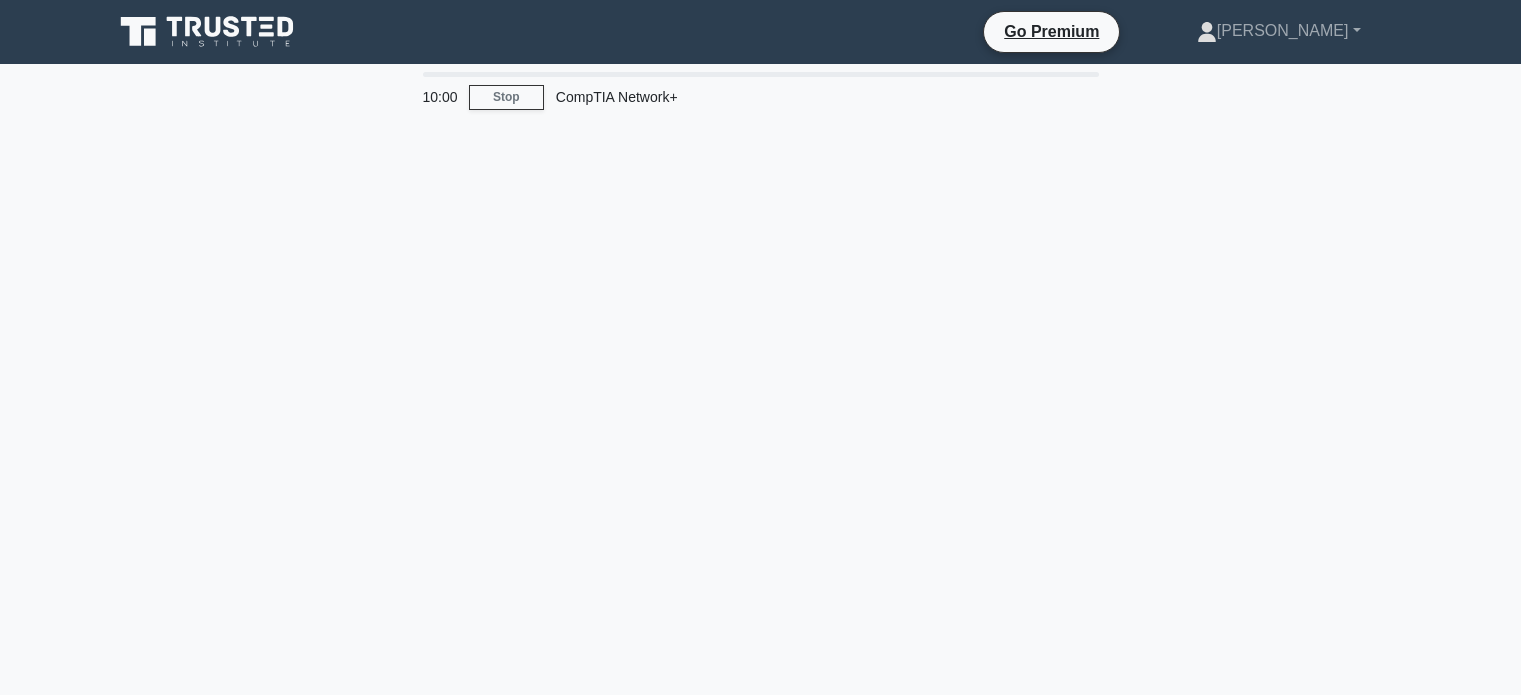 scroll, scrollTop: 0, scrollLeft: 0, axis: both 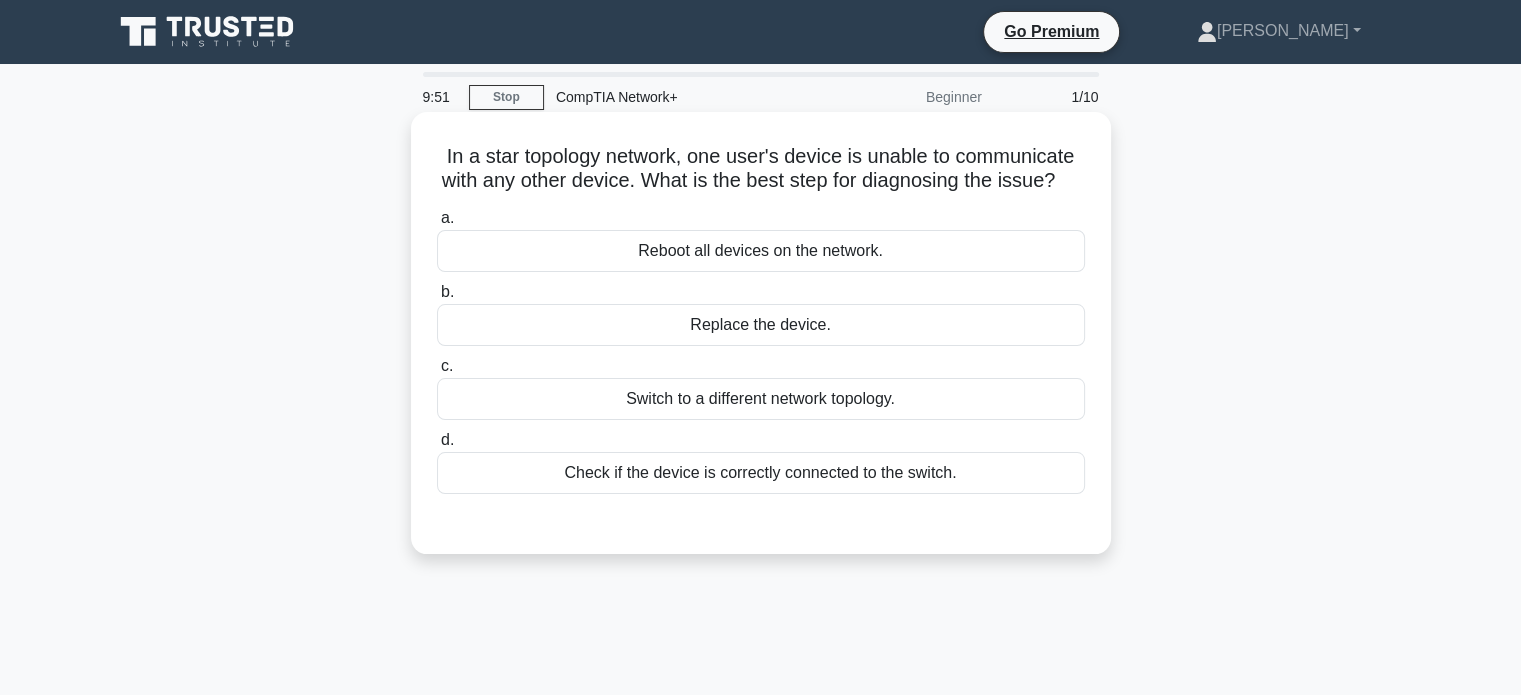 click on "Check if the device is correctly connected to the switch." at bounding box center (761, 473) 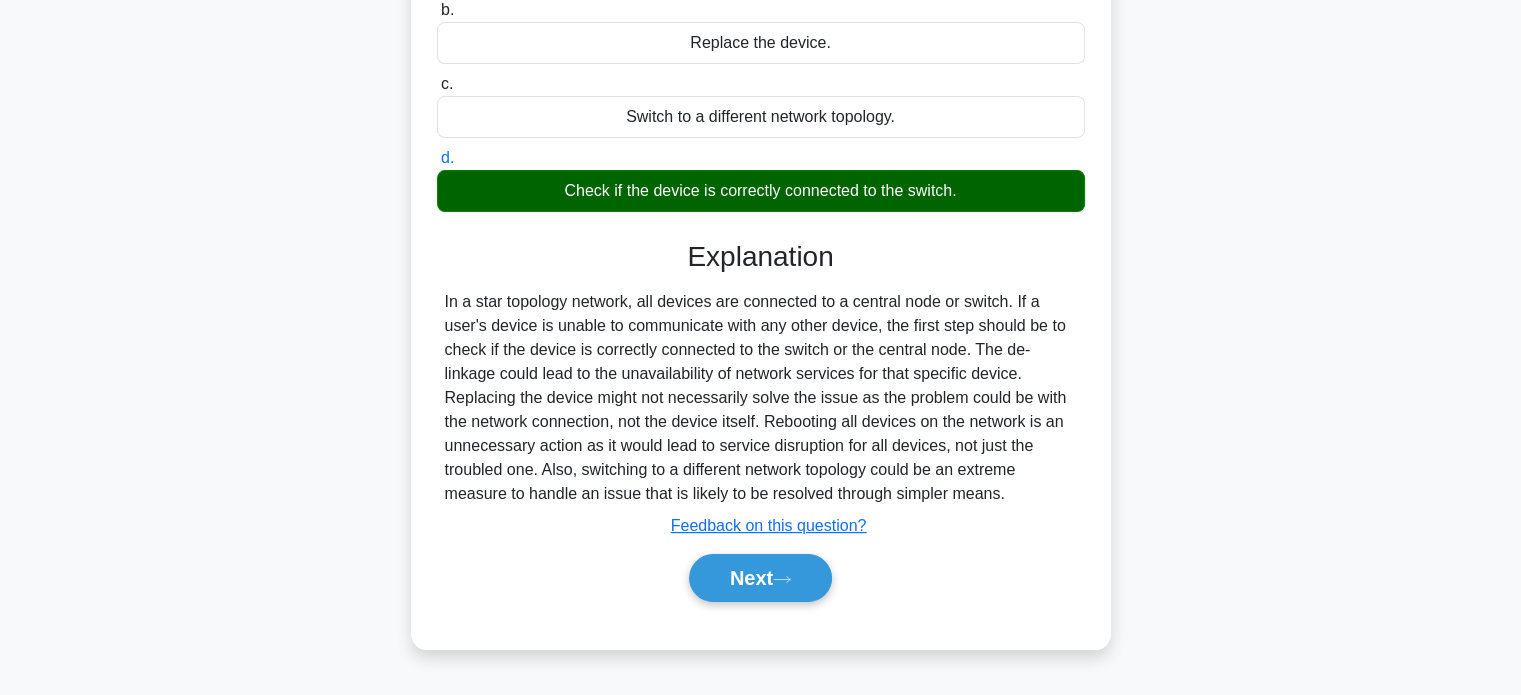 scroll, scrollTop: 300, scrollLeft: 0, axis: vertical 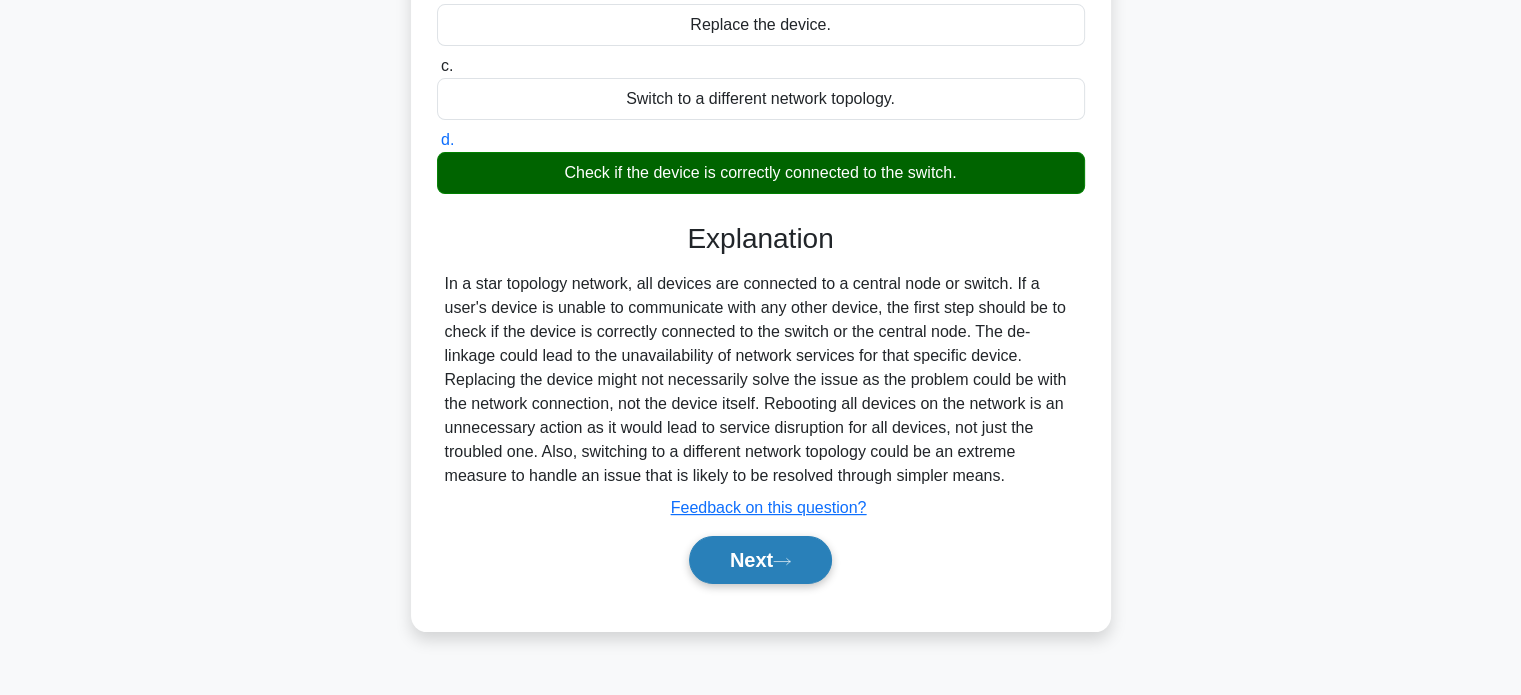 click on "Next" at bounding box center (760, 560) 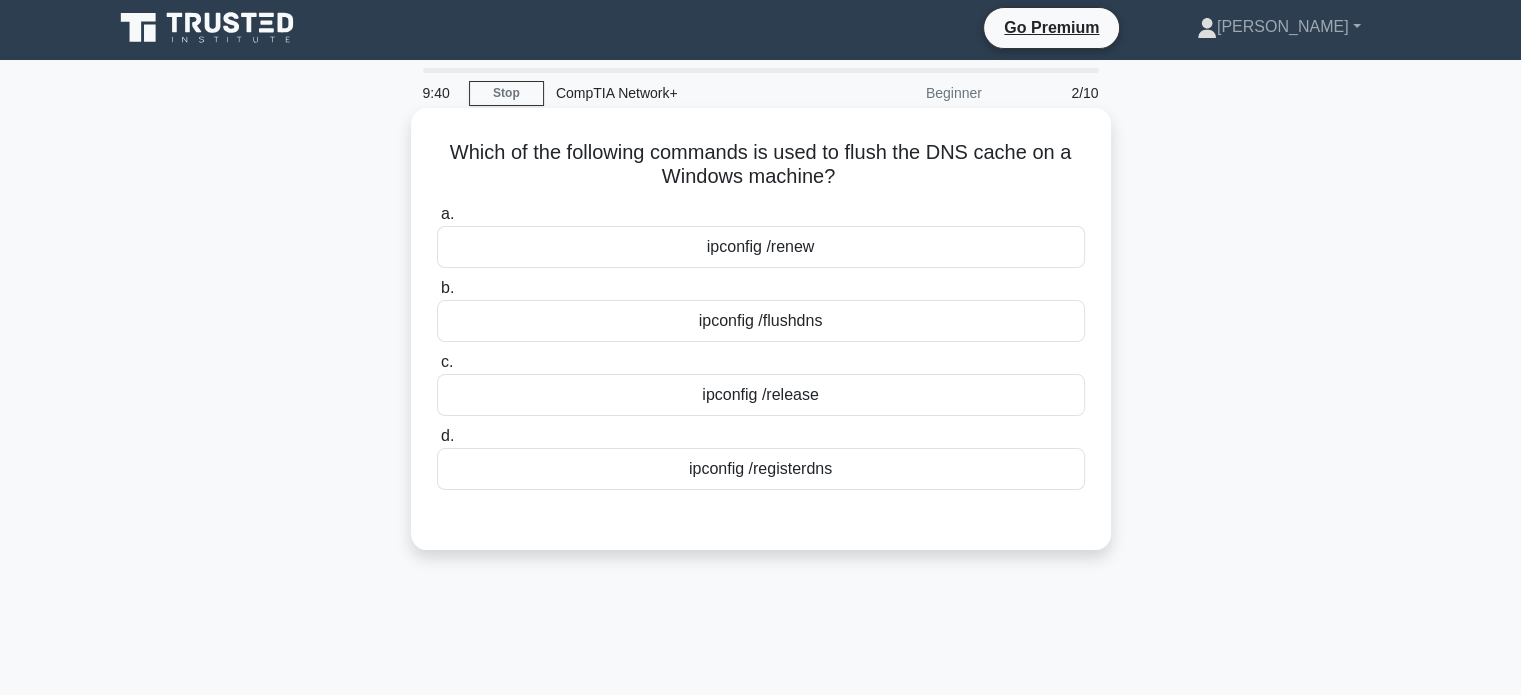 scroll, scrollTop: 0, scrollLeft: 0, axis: both 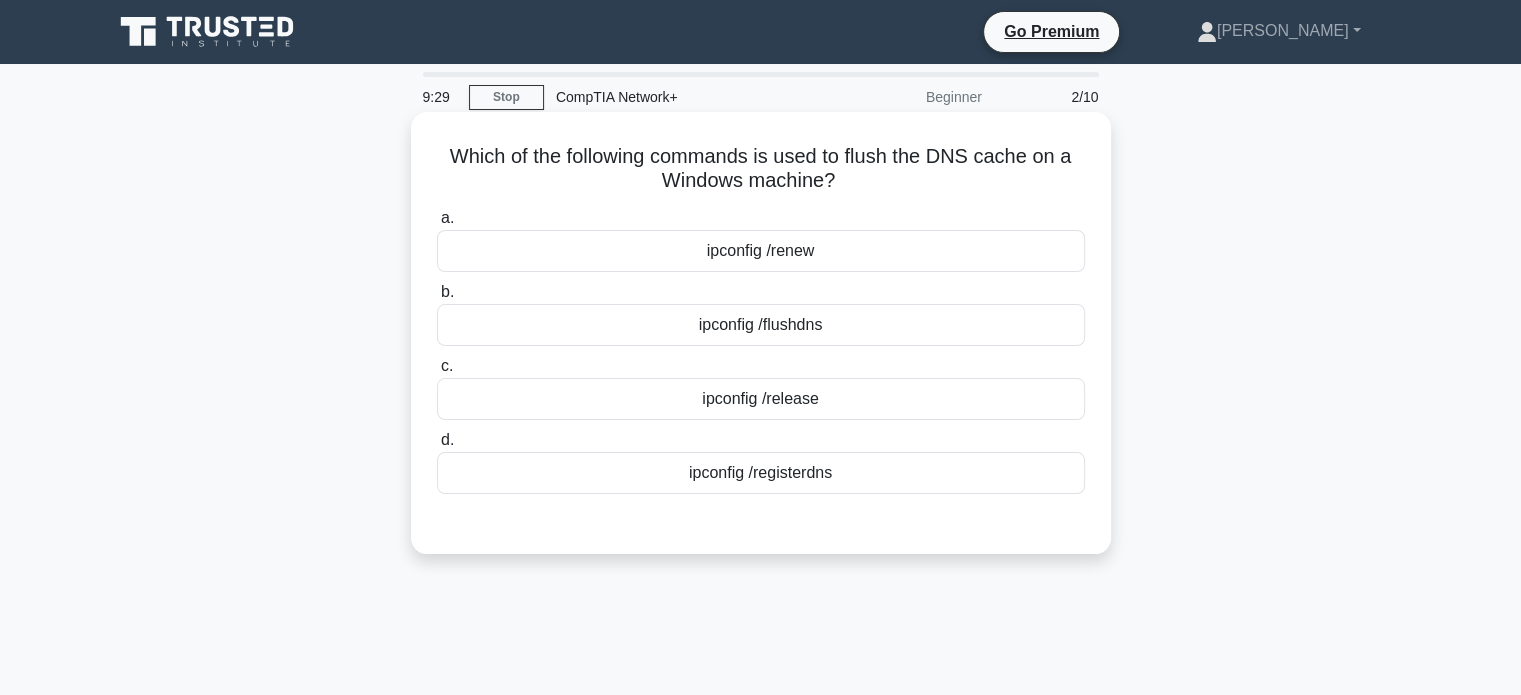 click on "ipconfig /flushdns" at bounding box center (761, 325) 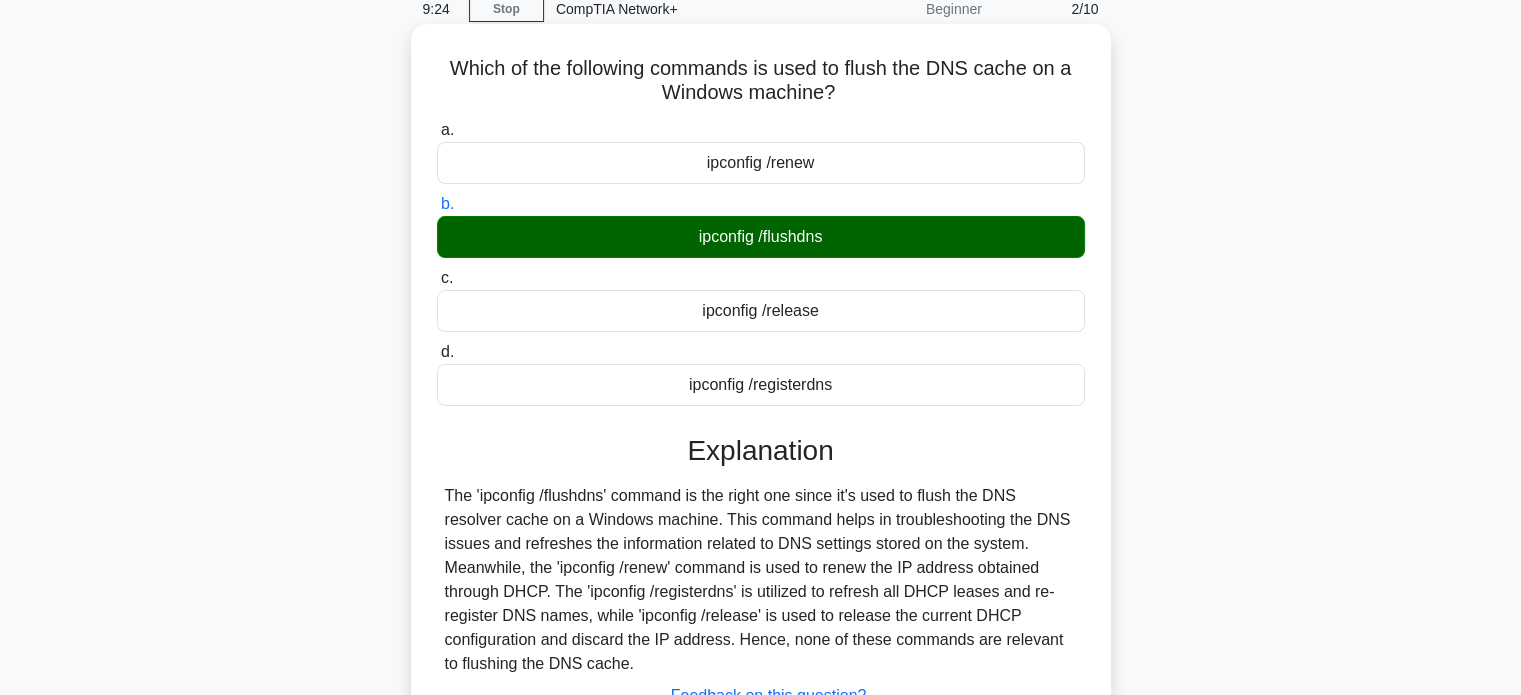scroll, scrollTop: 300, scrollLeft: 0, axis: vertical 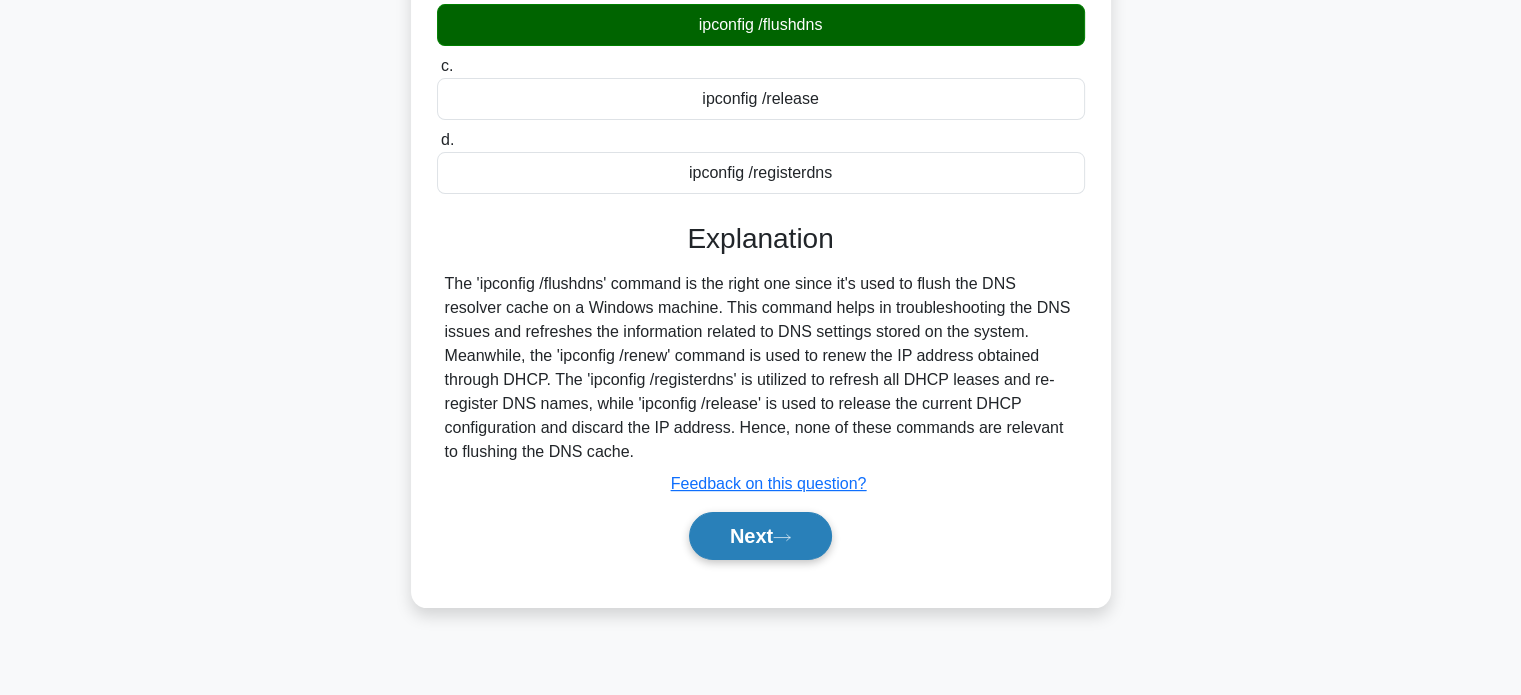 click on "Next" at bounding box center [760, 536] 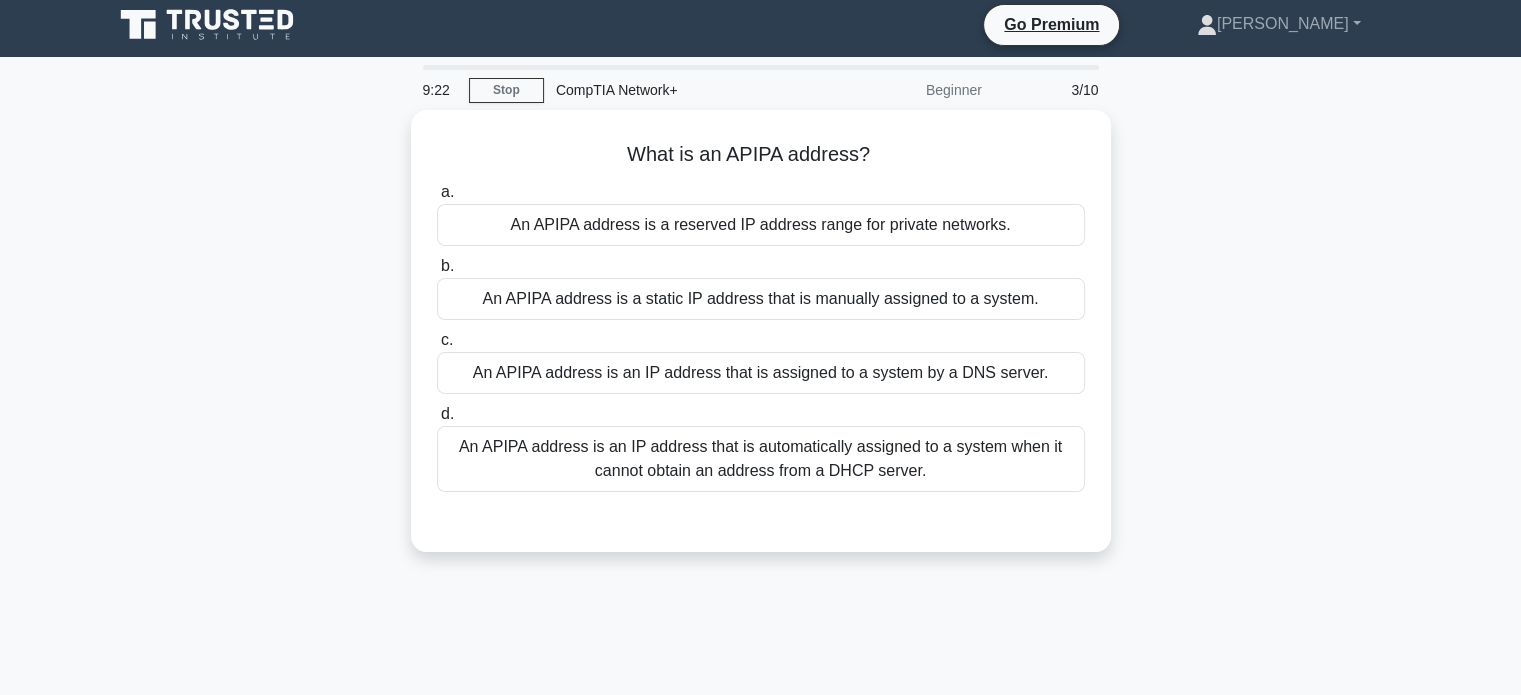 scroll, scrollTop: 0, scrollLeft: 0, axis: both 